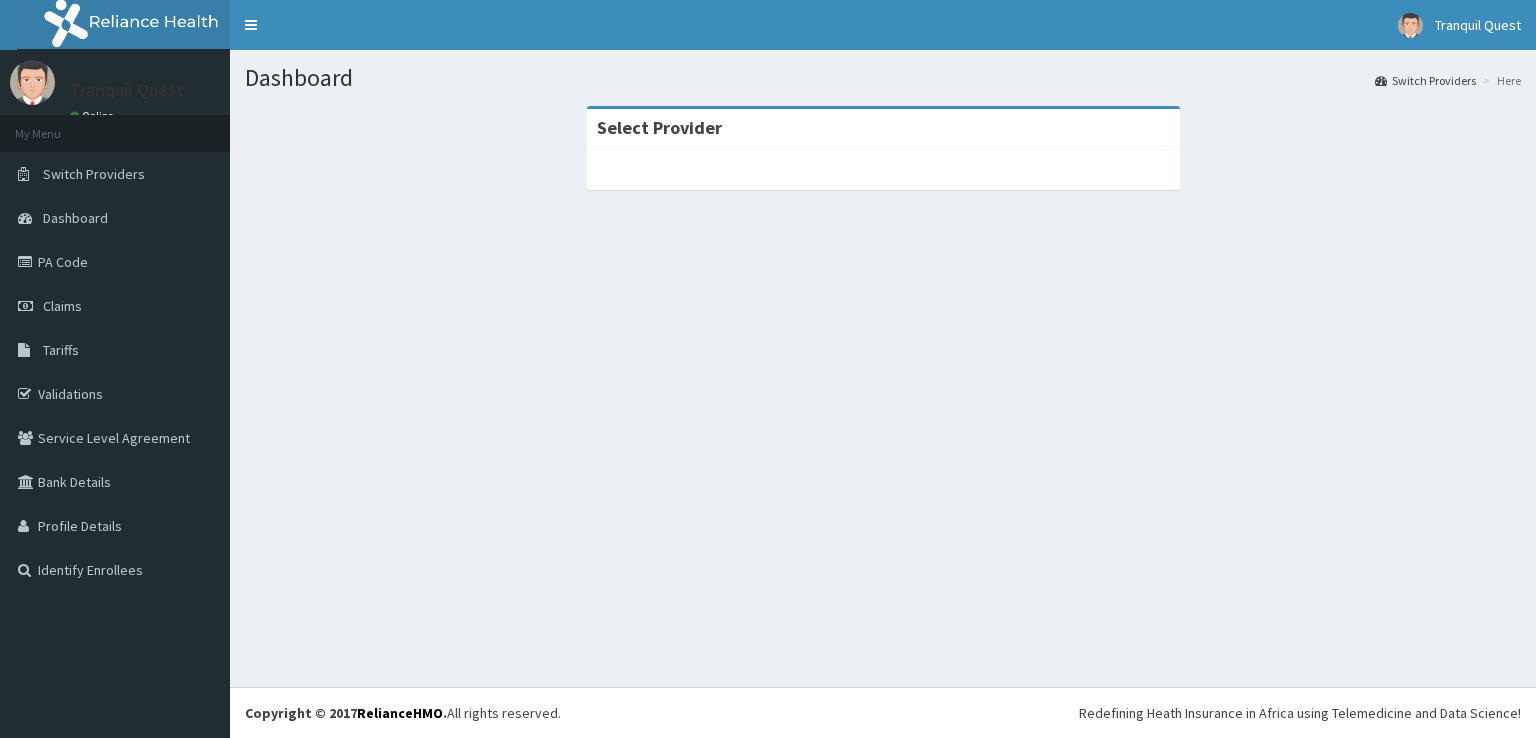 scroll, scrollTop: 0, scrollLeft: 0, axis: both 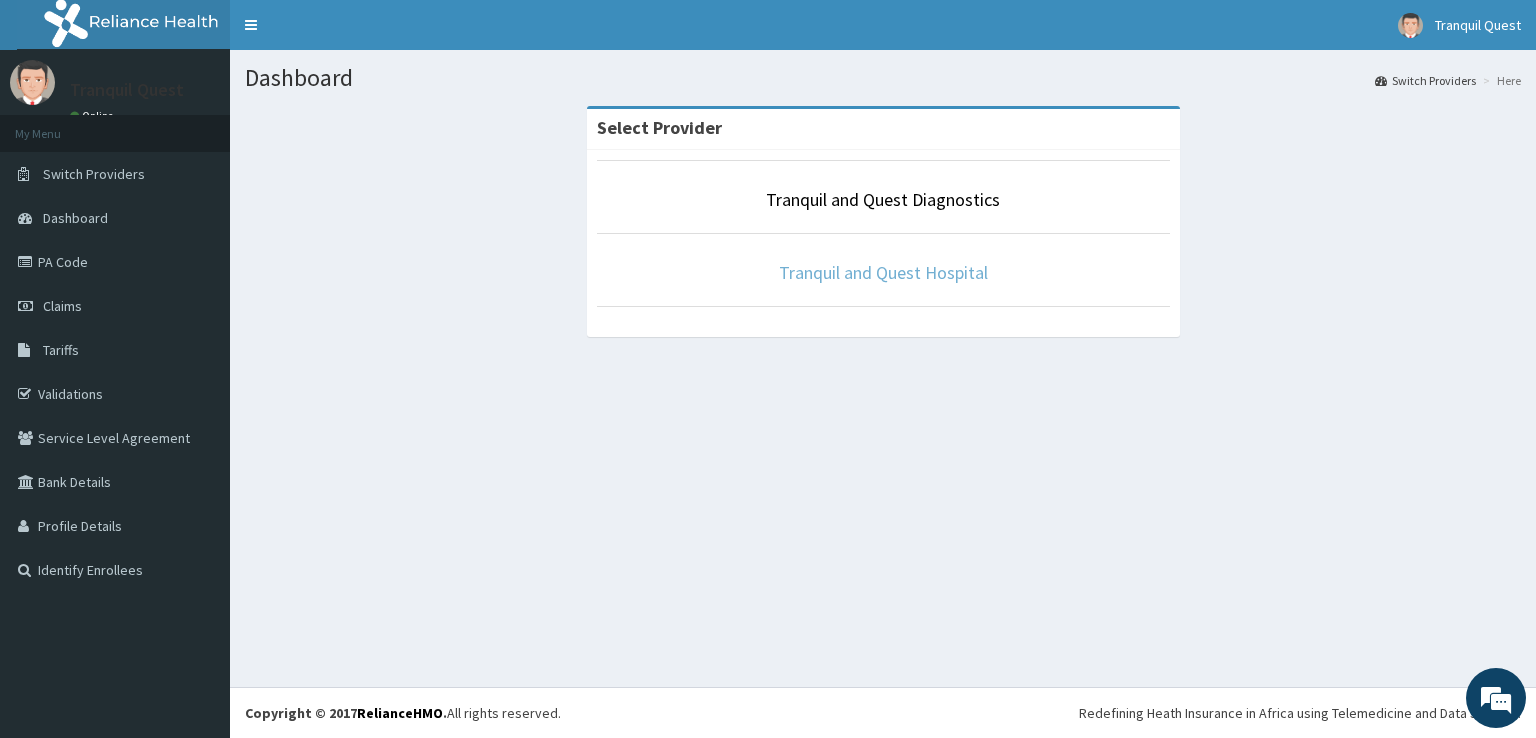 click on "Tranquil and Quest Hospital" at bounding box center (883, 272) 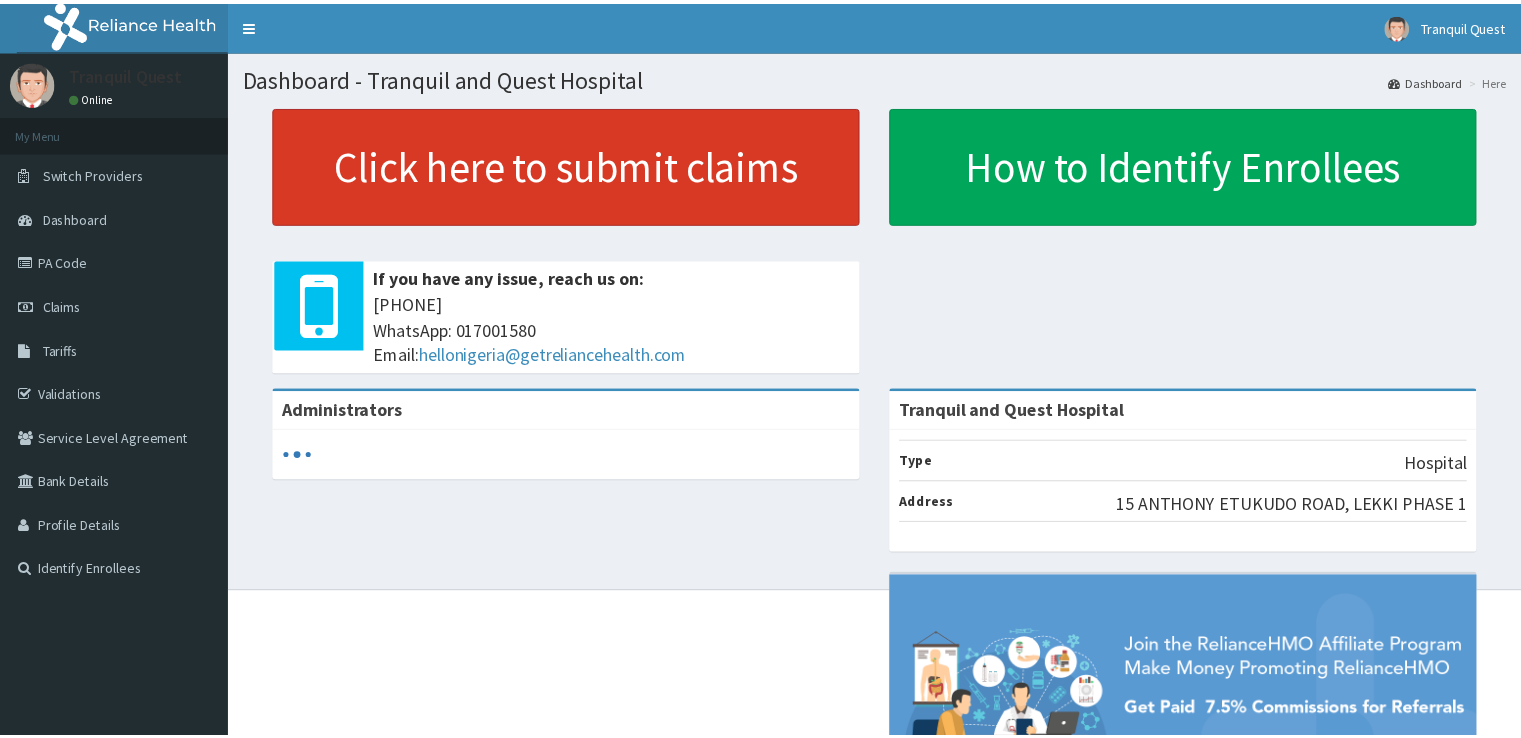 scroll, scrollTop: 0, scrollLeft: 0, axis: both 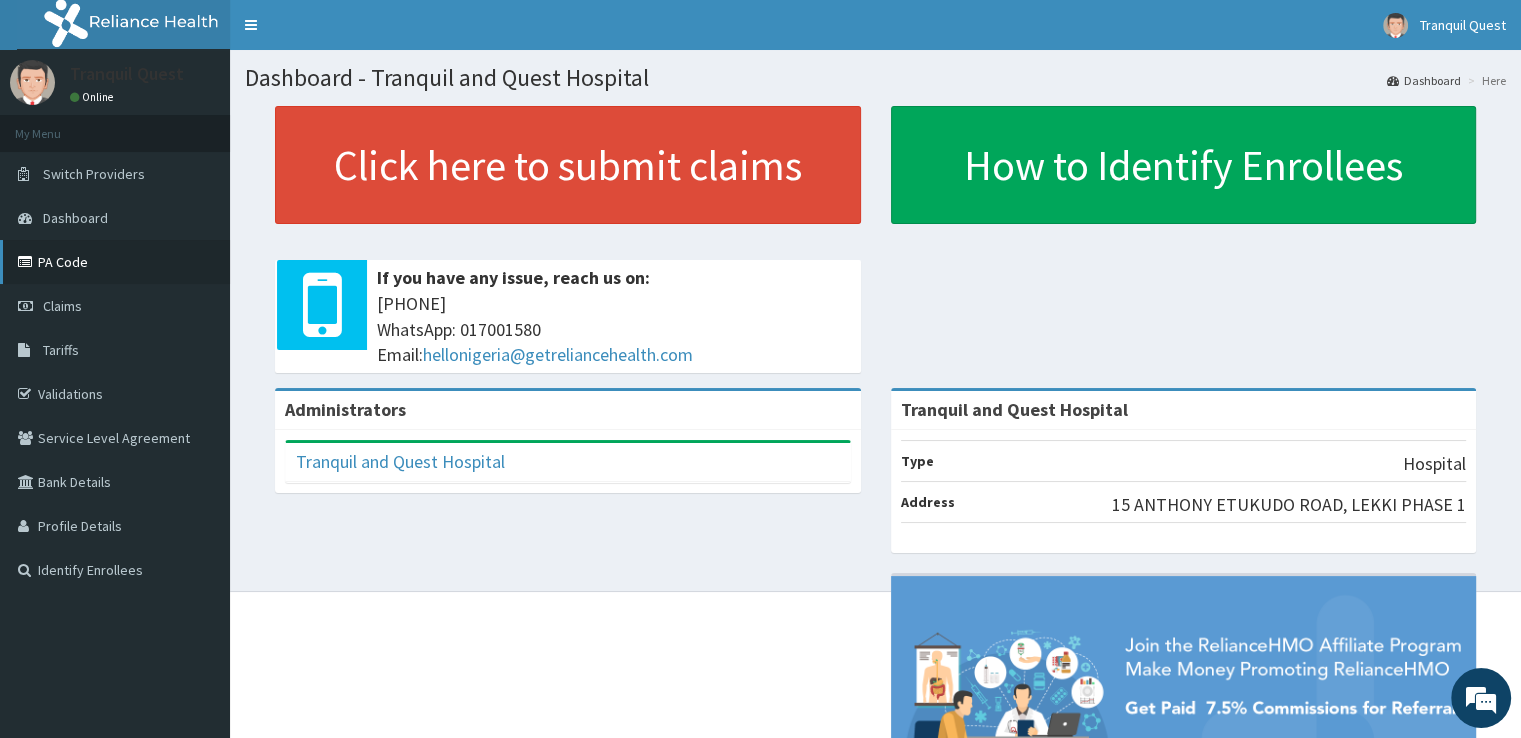 click on "PA Code" at bounding box center (115, 262) 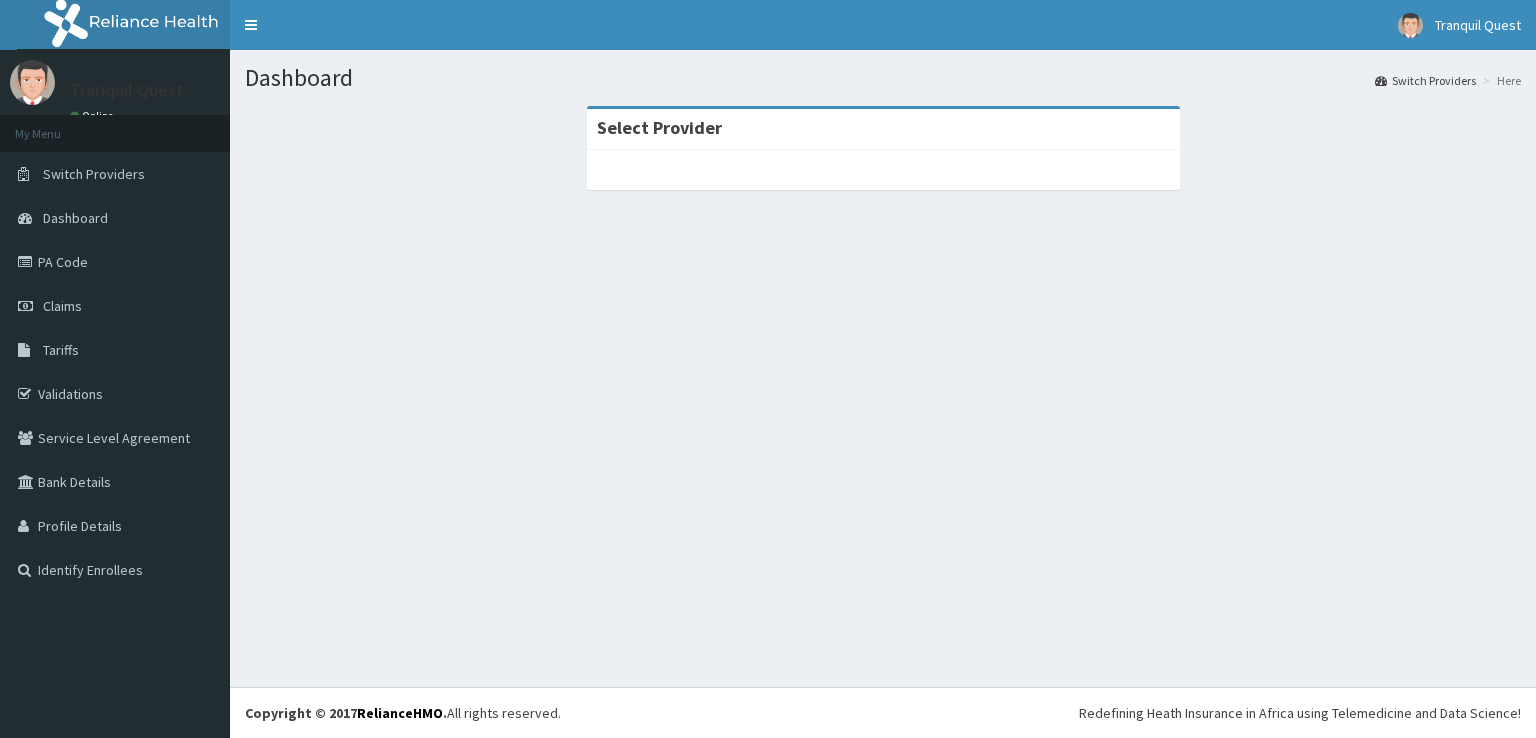 scroll, scrollTop: 0, scrollLeft: 0, axis: both 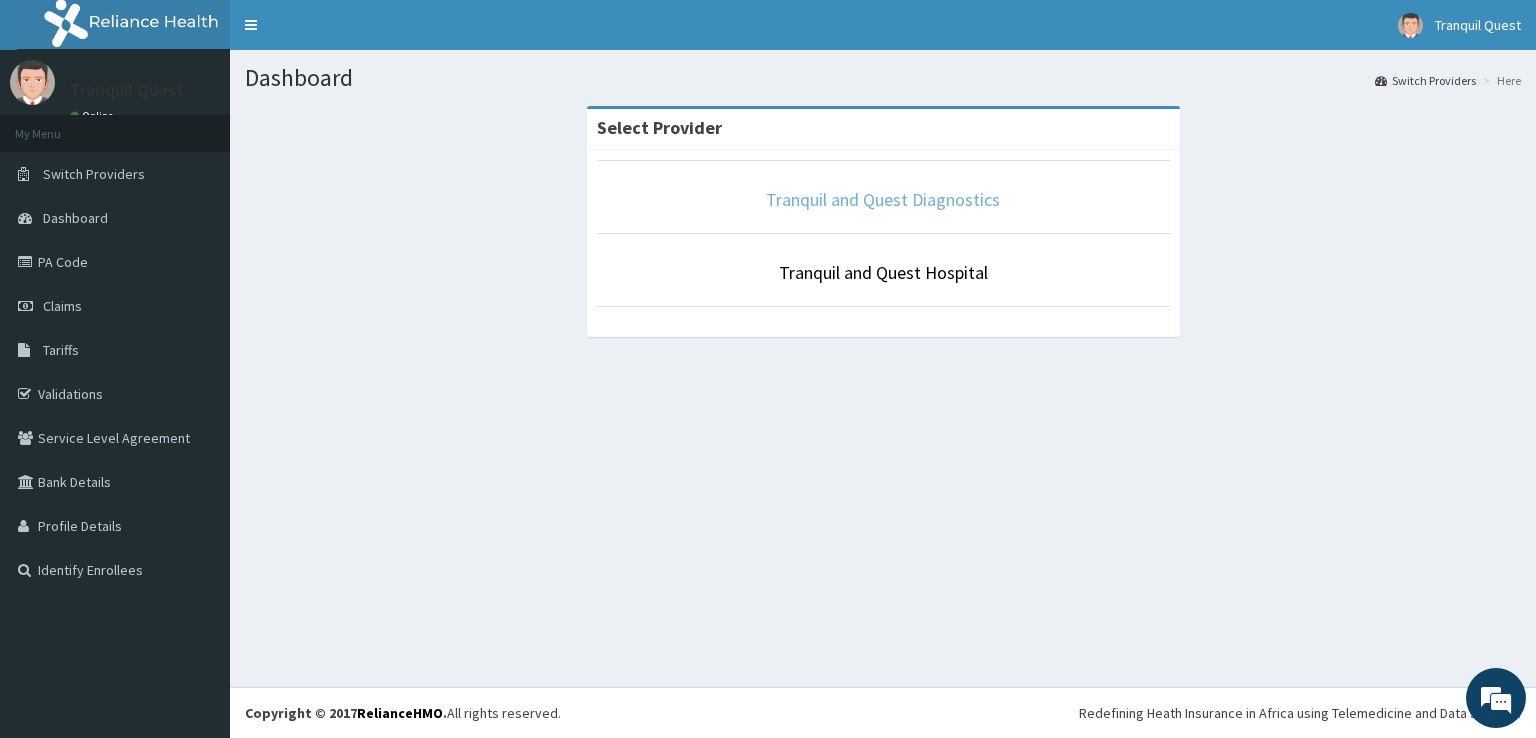 click on "Tranquil and Quest Diagnostics" at bounding box center [883, 199] 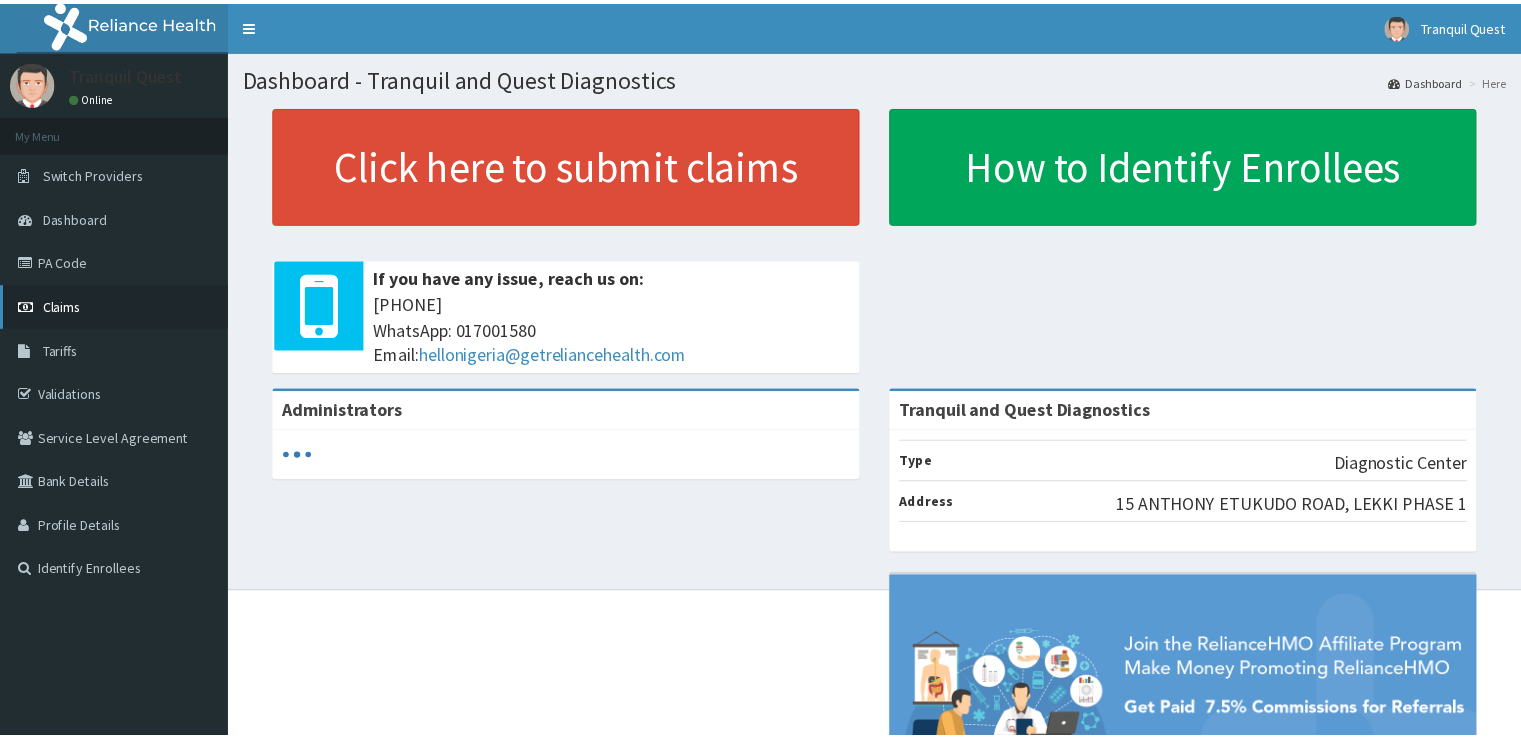 scroll, scrollTop: 0, scrollLeft: 0, axis: both 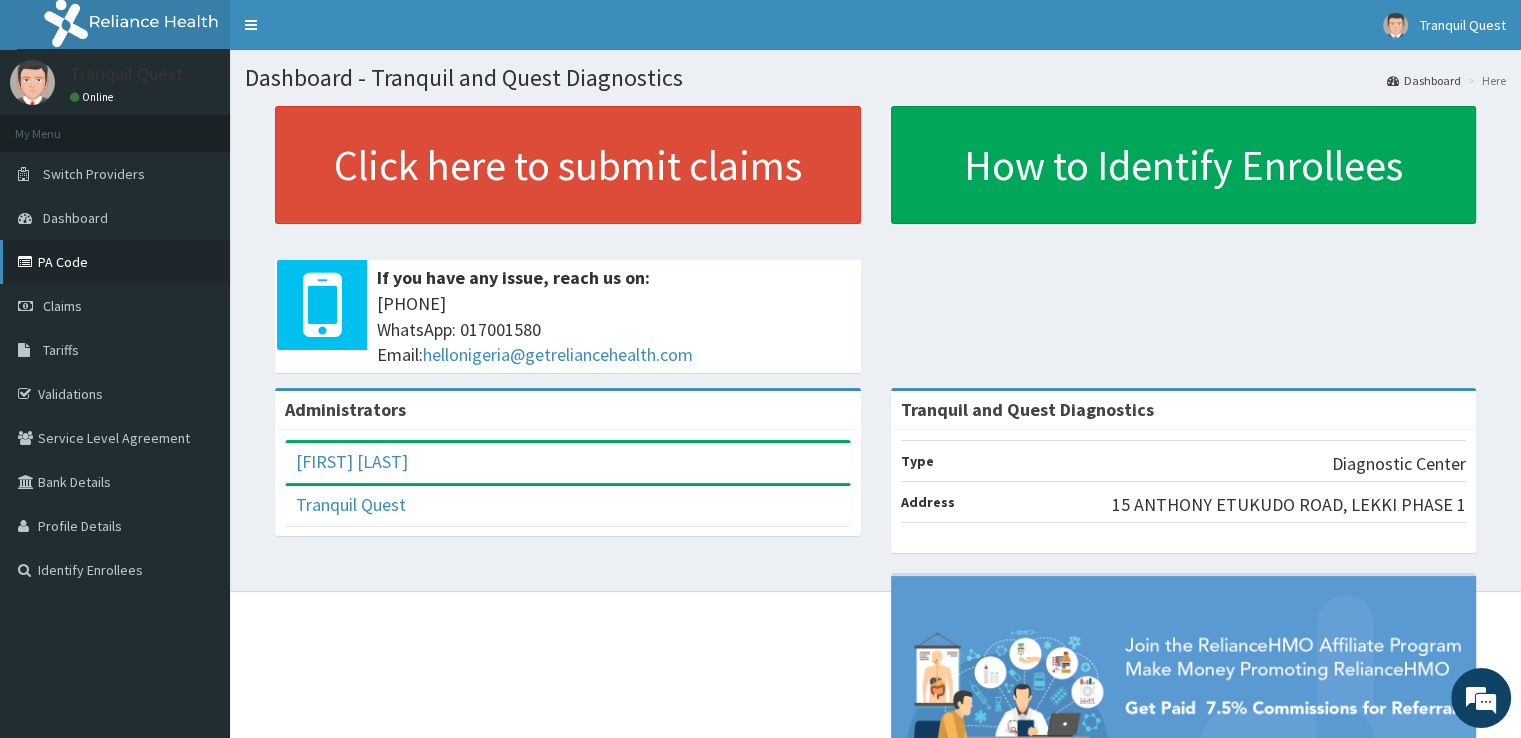 click on "PA Code" at bounding box center (115, 262) 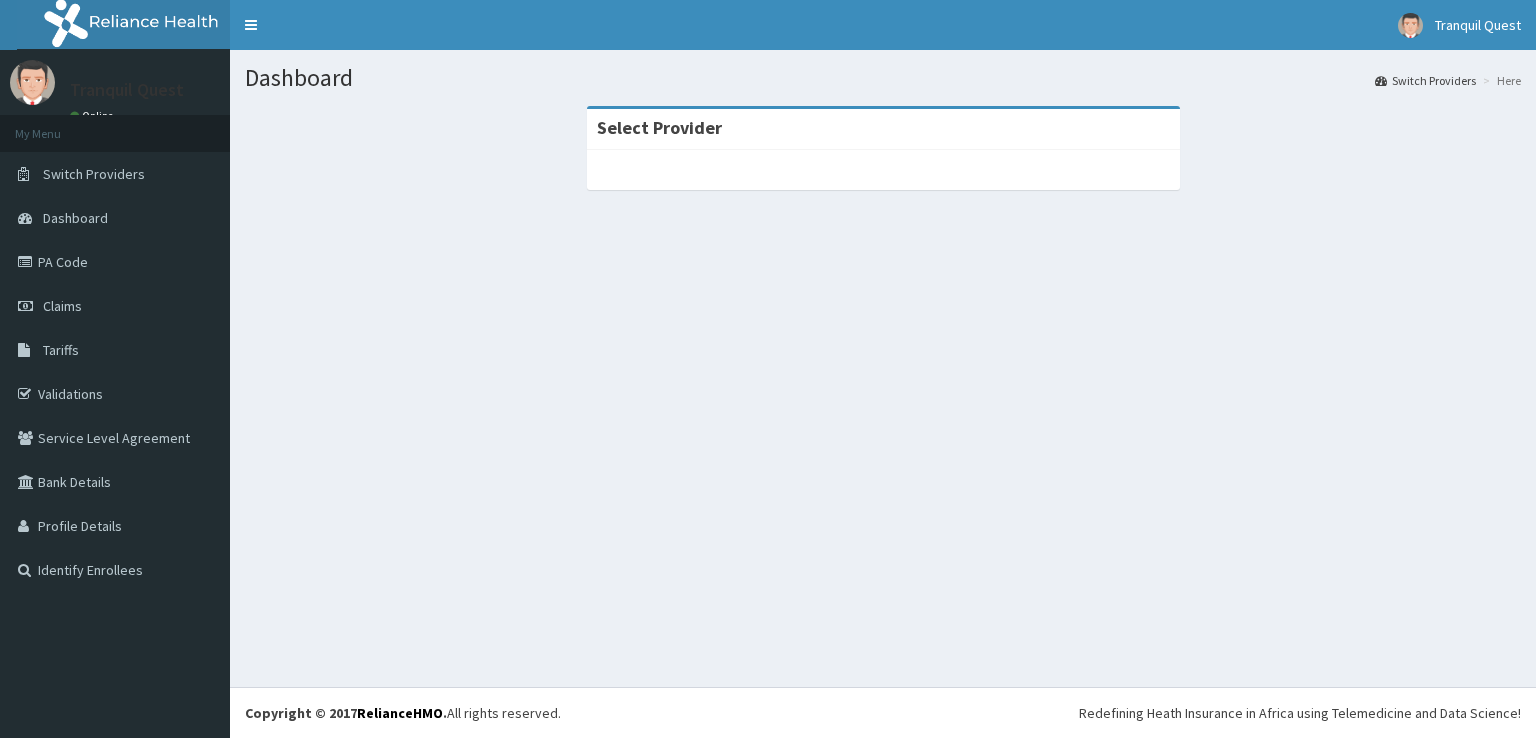 scroll, scrollTop: 0, scrollLeft: 0, axis: both 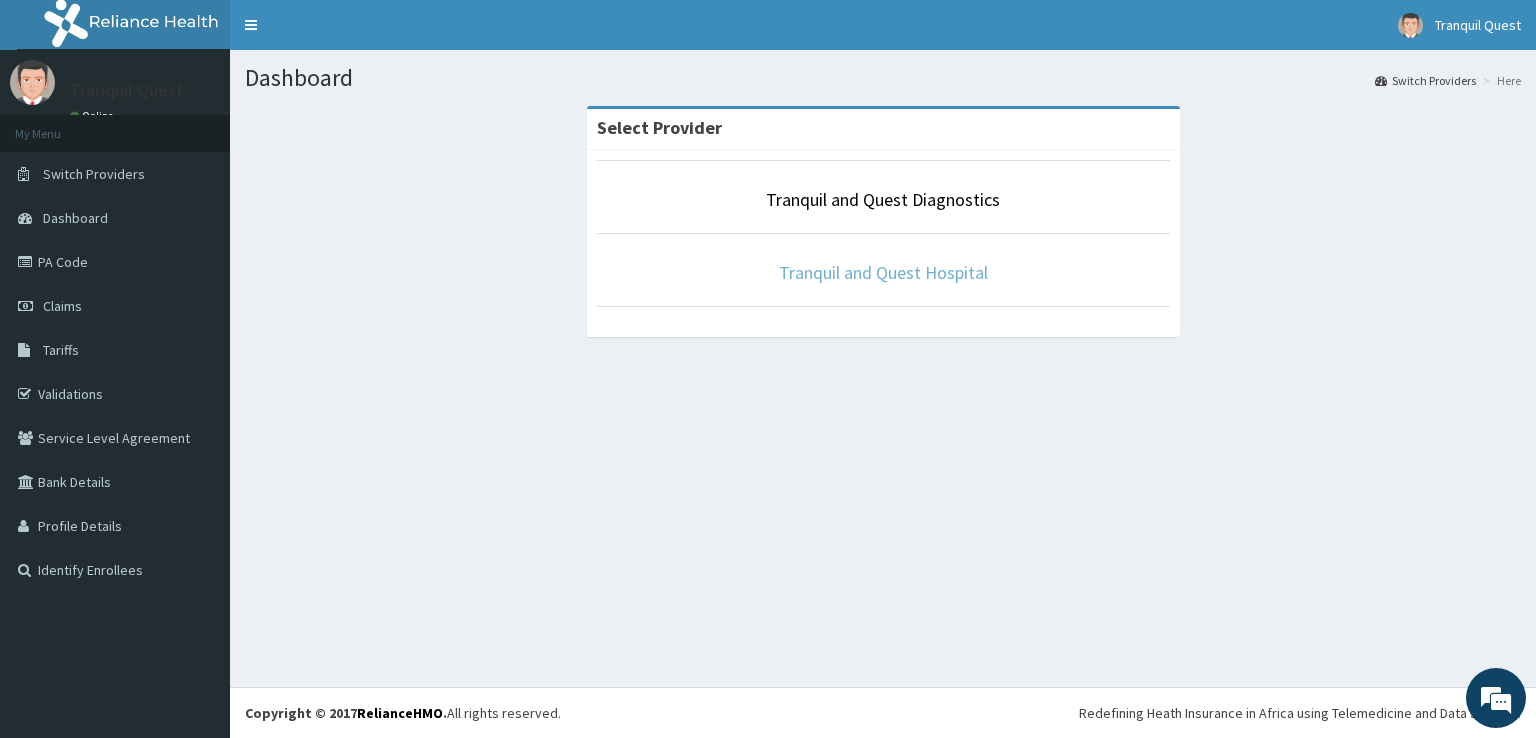 click on "Tranquil and Quest Hospital" at bounding box center [883, 272] 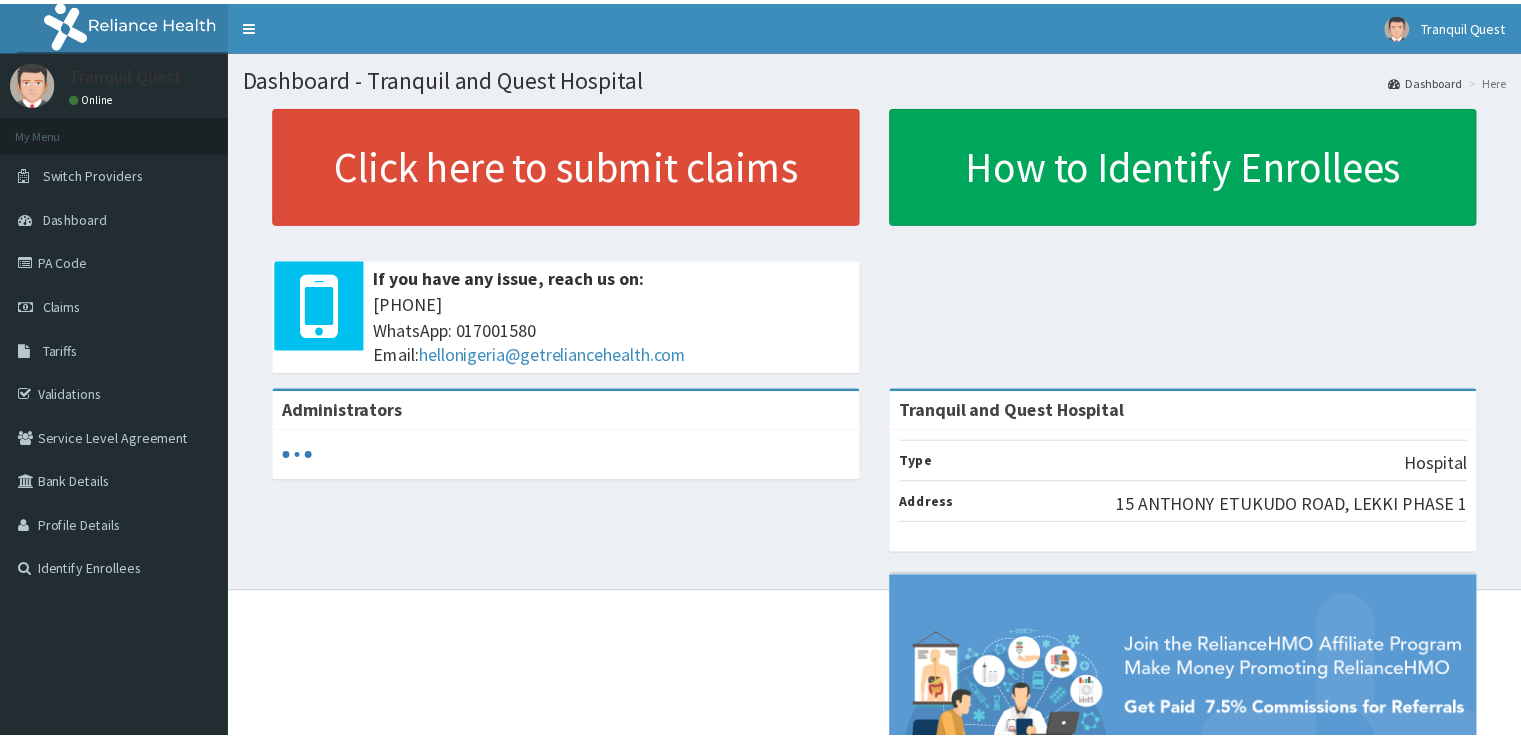 scroll, scrollTop: 0, scrollLeft: 0, axis: both 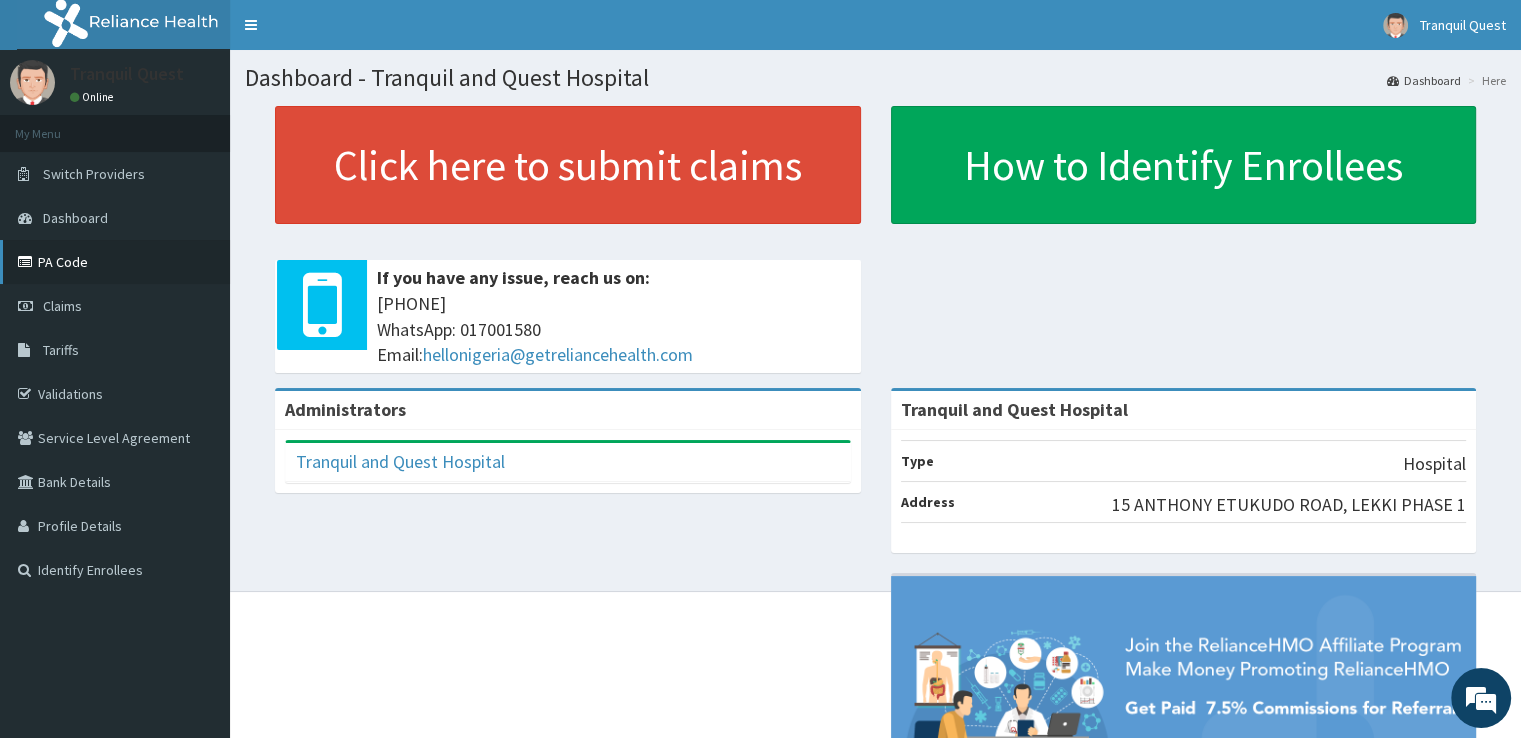 click on "PA Code" at bounding box center [115, 262] 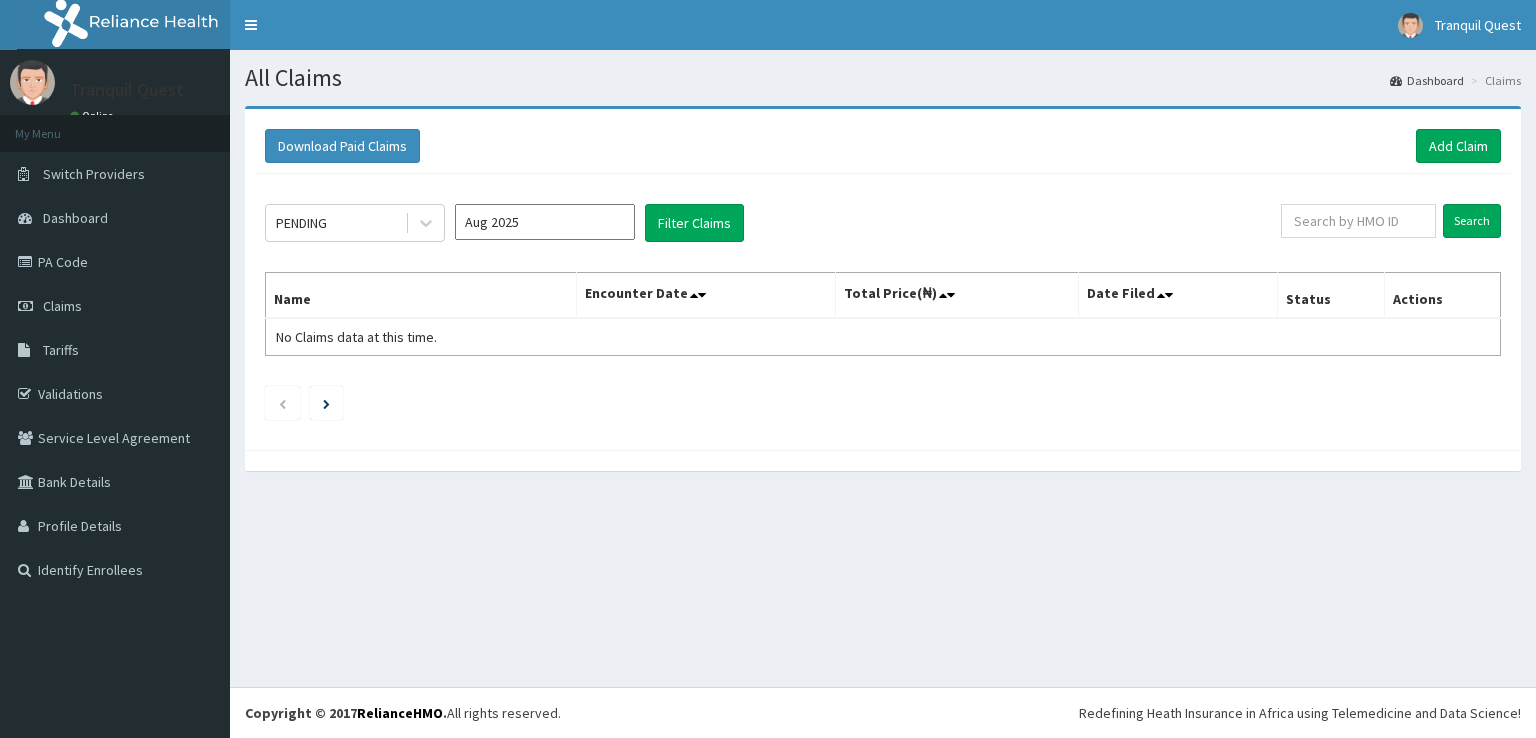 scroll, scrollTop: 0, scrollLeft: 0, axis: both 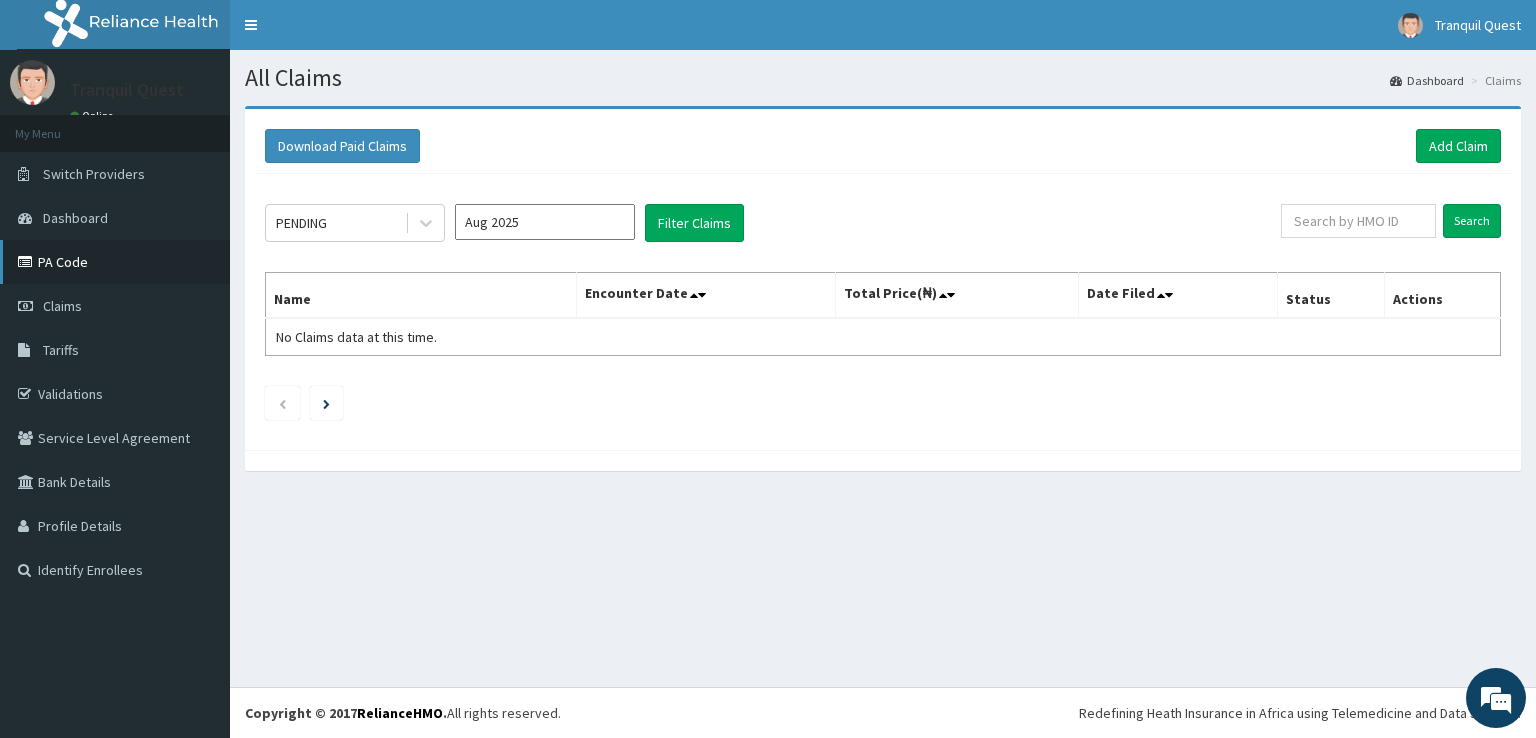 click on "PA Code" at bounding box center (115, 262) 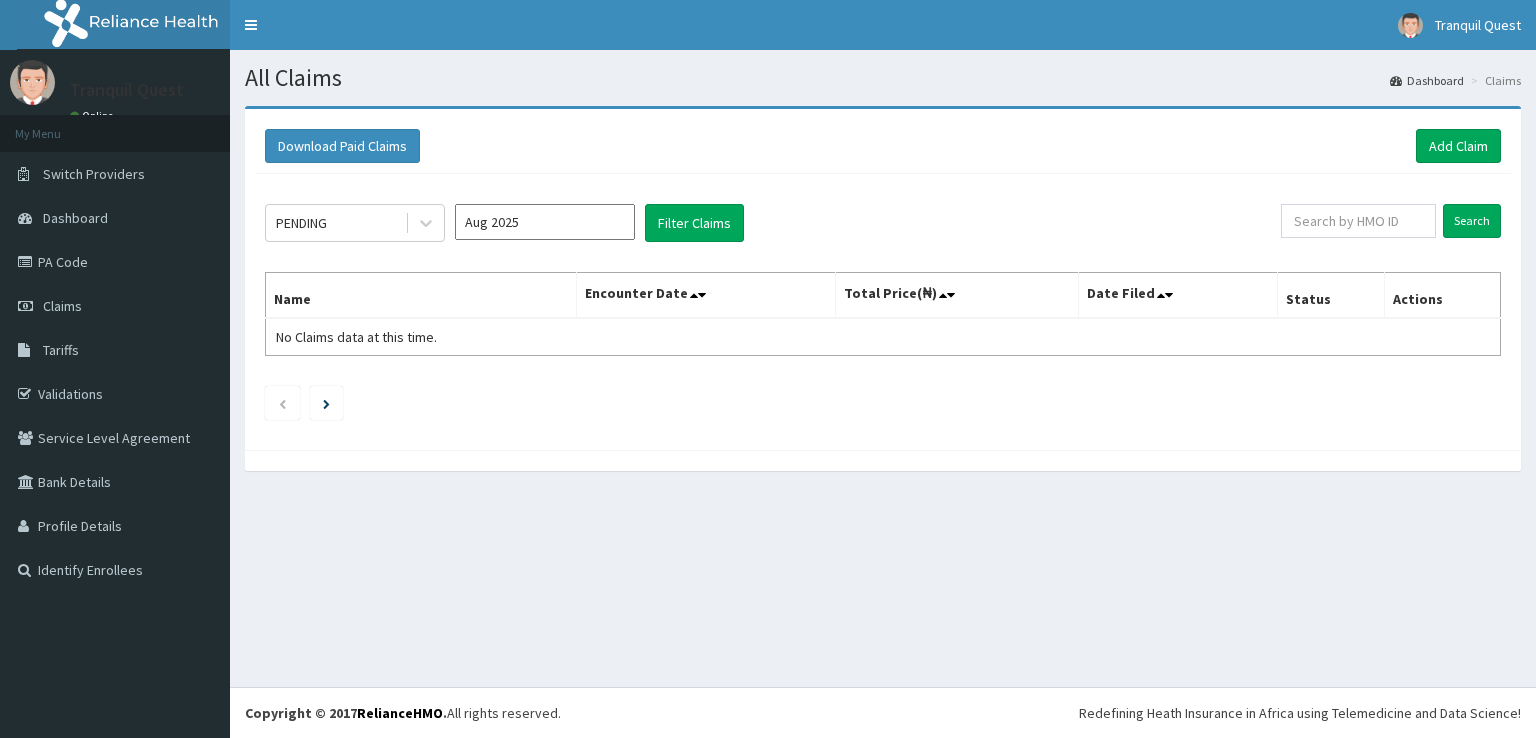 scroll, scrollTop: 0, scrollLeft: 0, axis: both 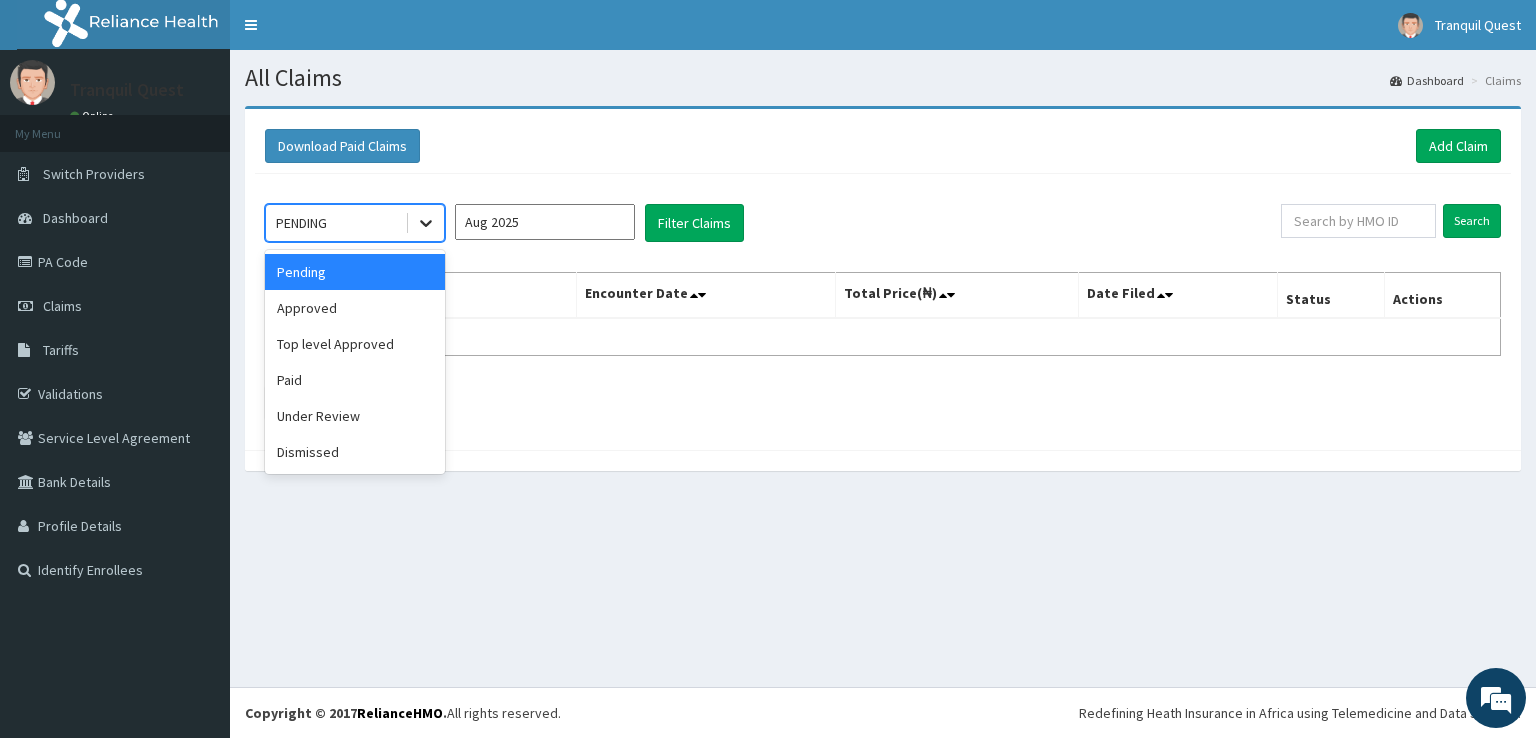 click 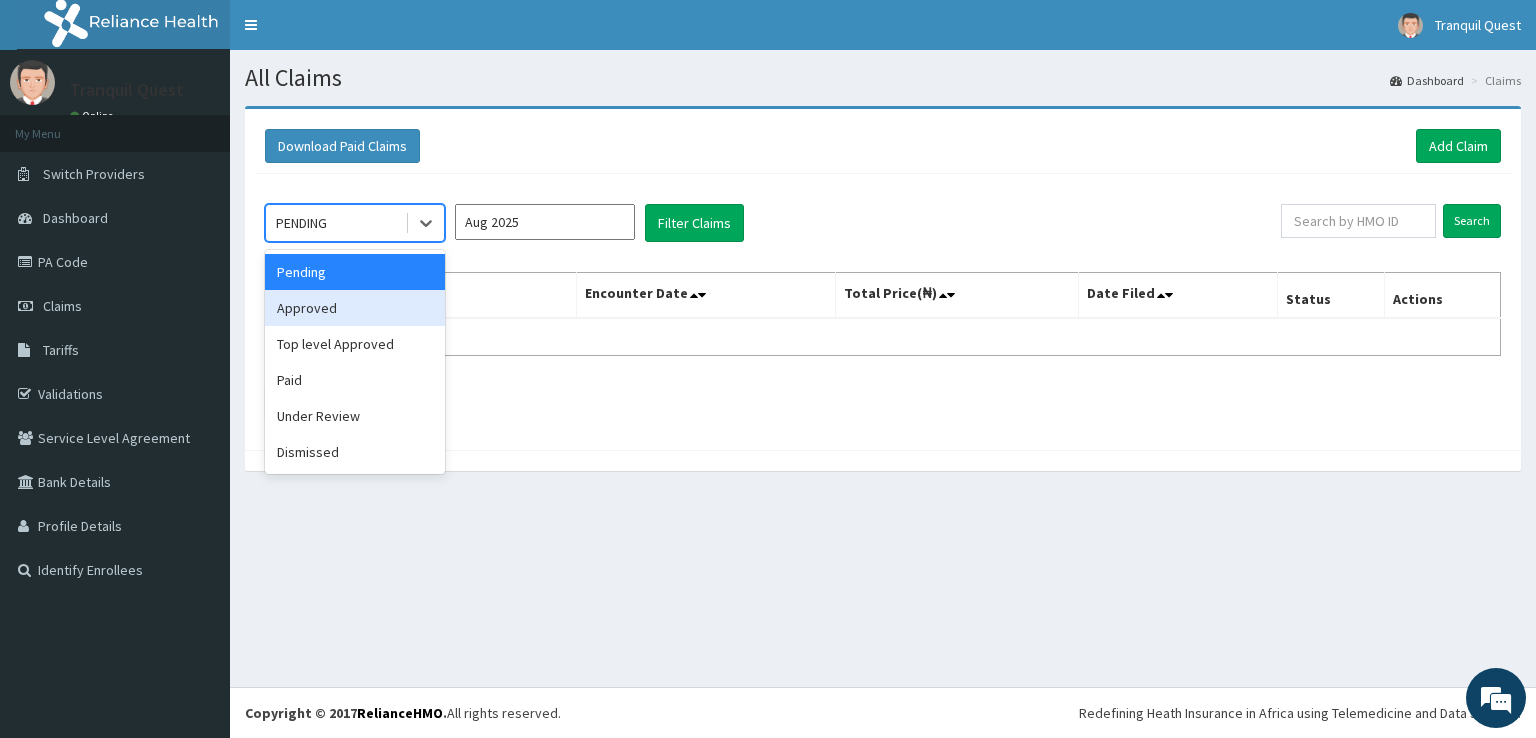 click on "Approved" at bounding box center (355, 308) 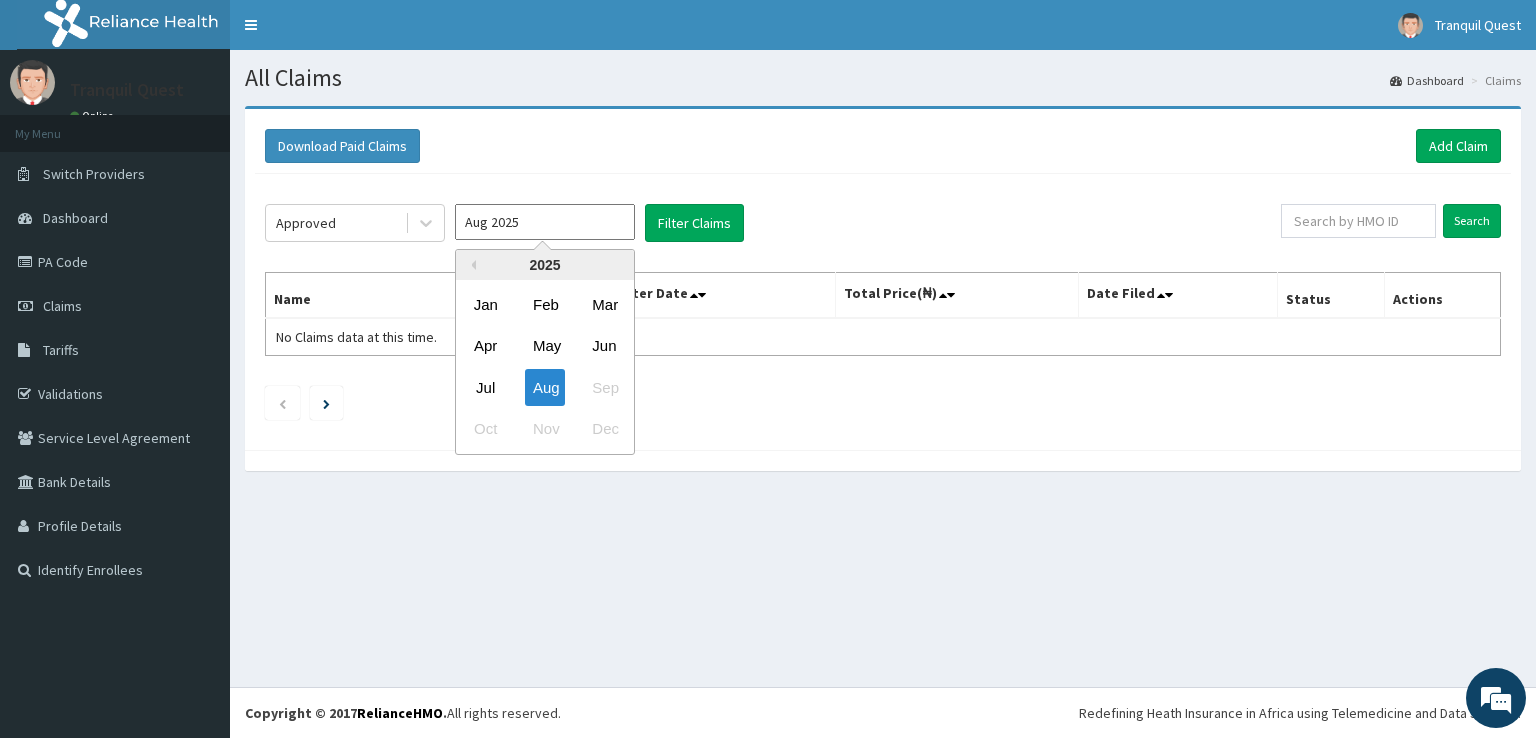 click on "Aug 2025" at bounding box center (545, 222) 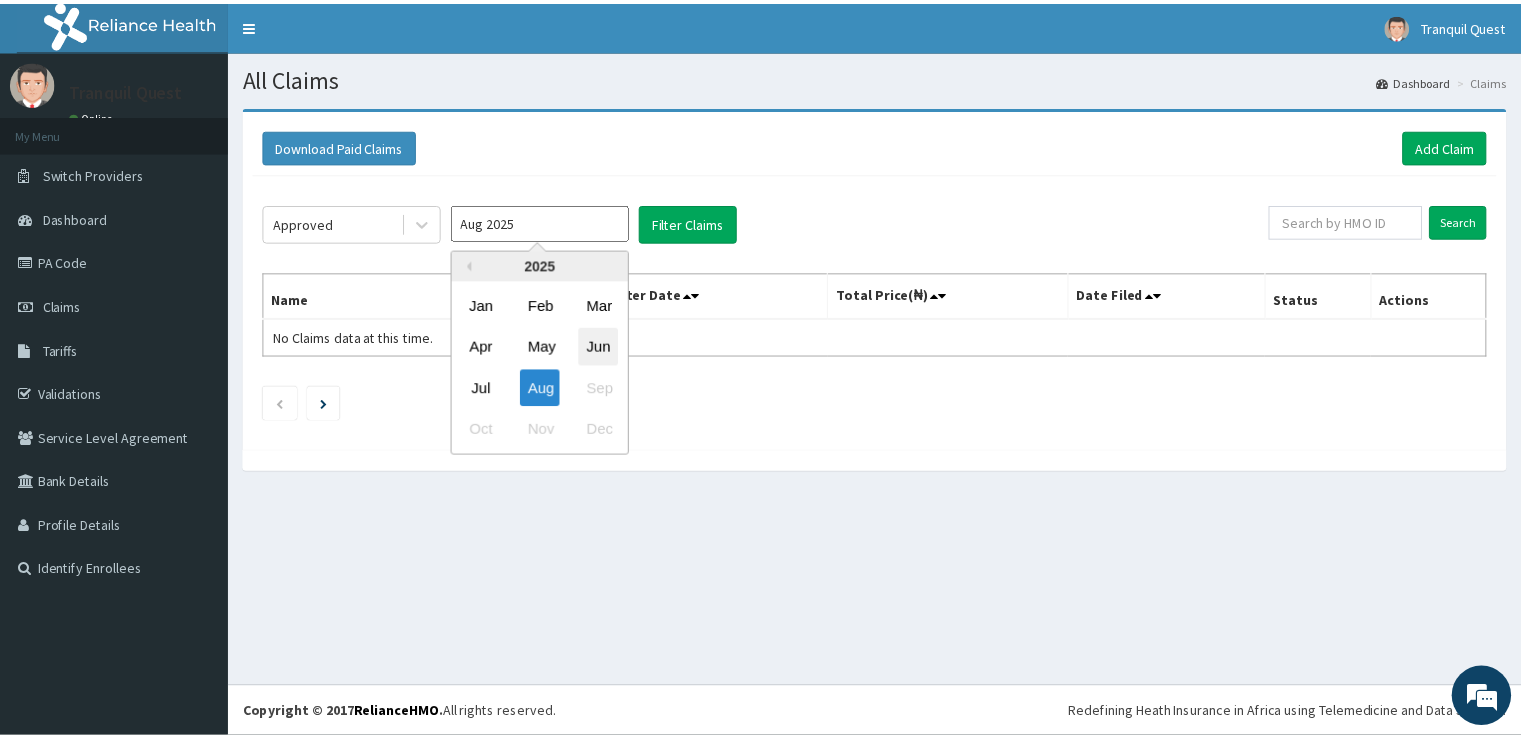 scroll, scrollTop: 0, scrollLeft: 0, axis: both 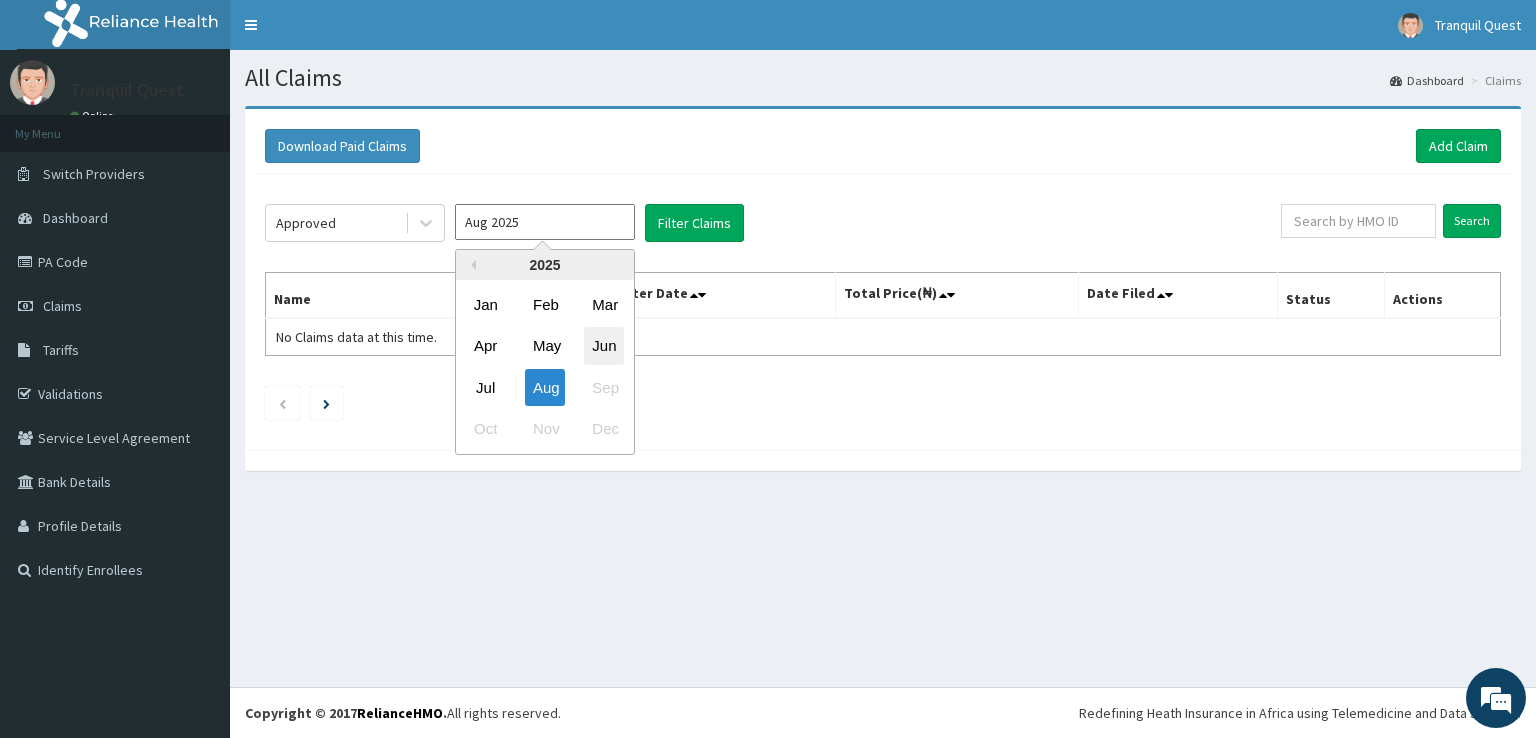 click on "Jun" at bounding box center [604, 346] 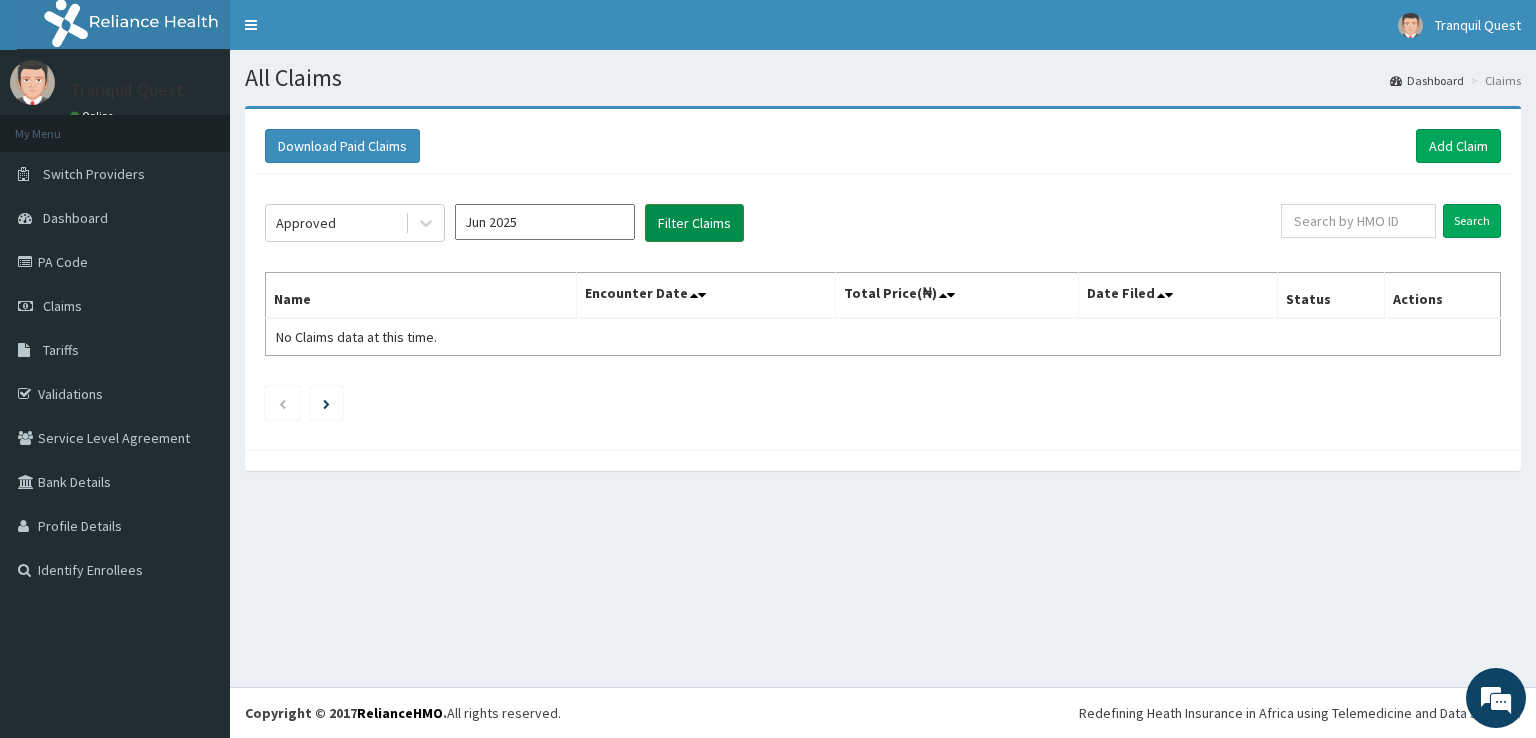 click on "Filter Claims" at bounding box center [694, 223] 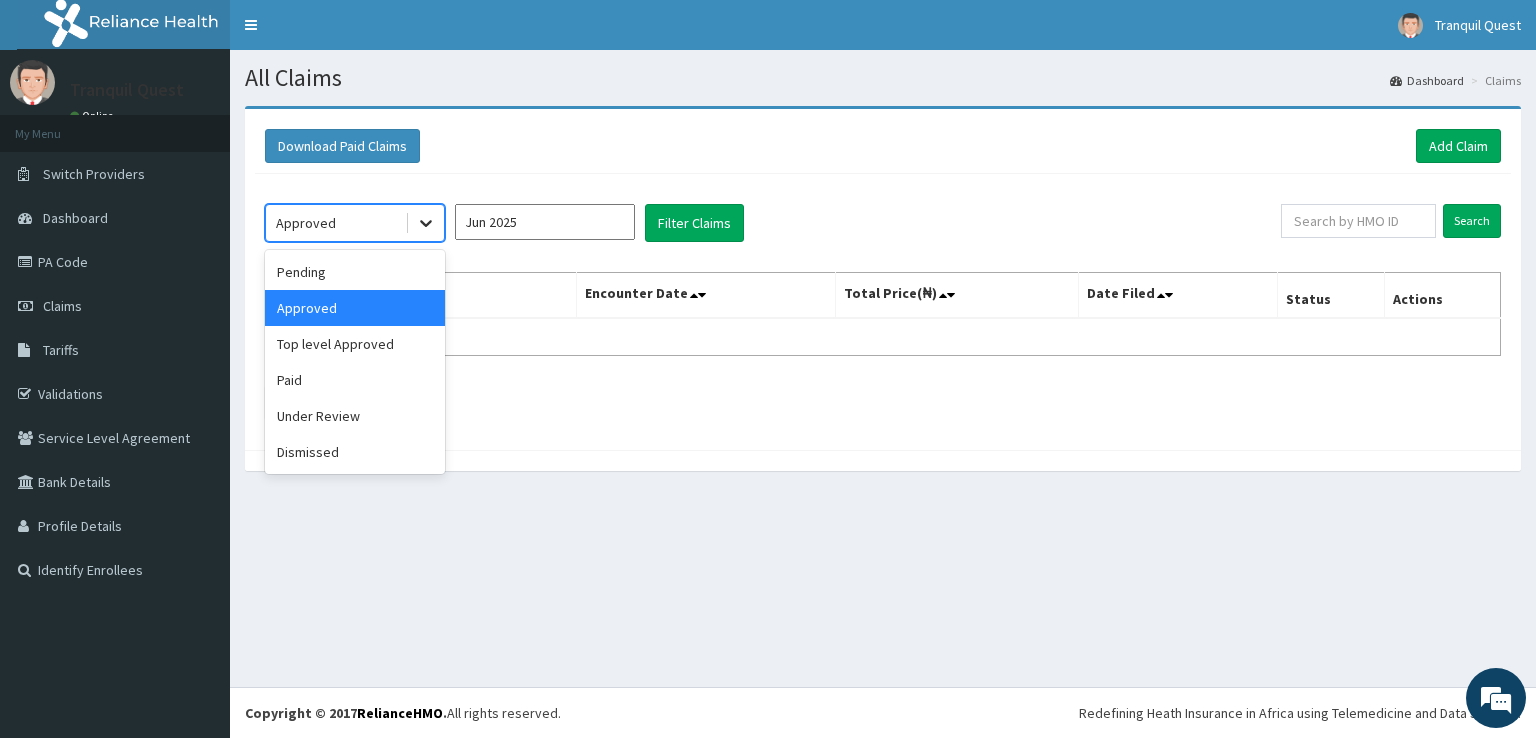 click 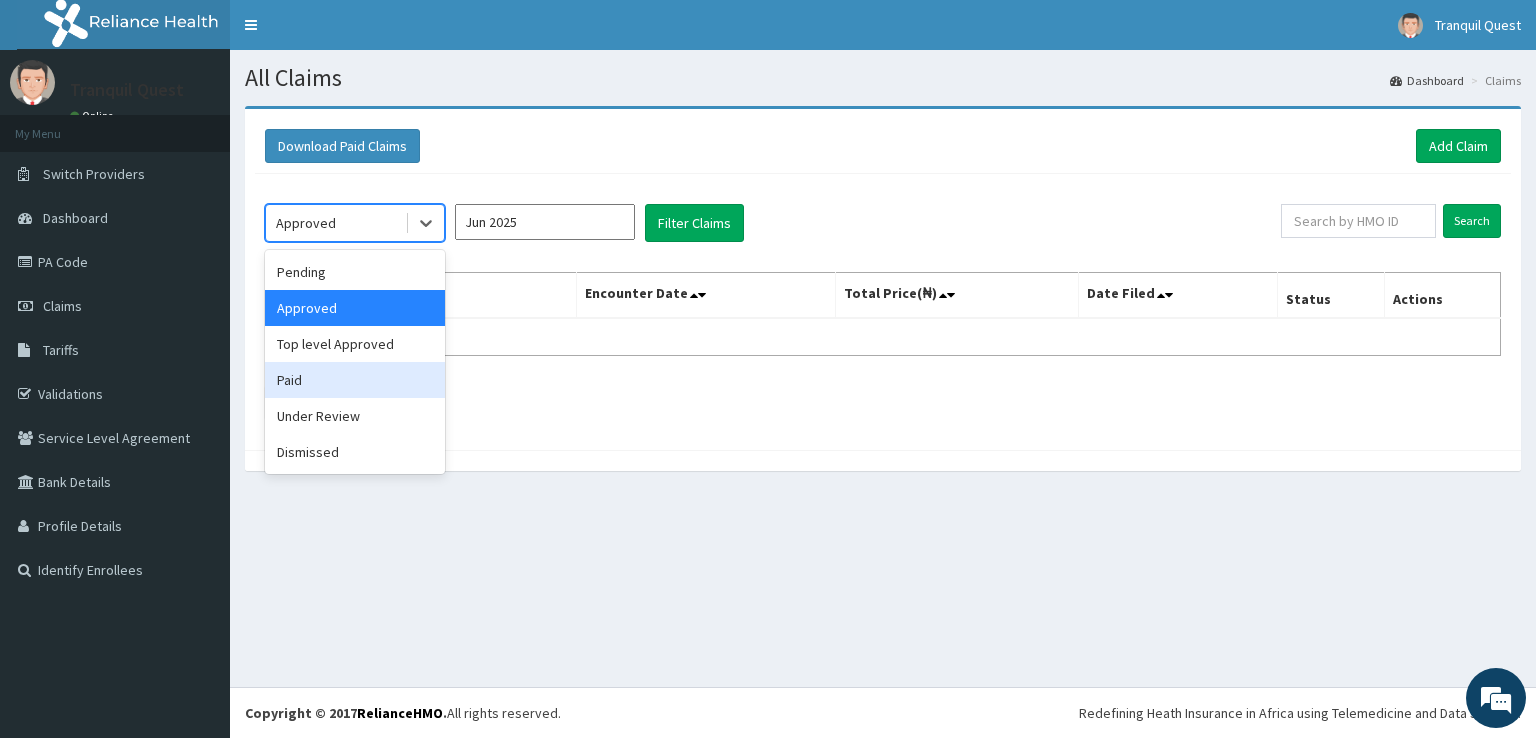 click on "Paid" at bounding box center [355, 380] 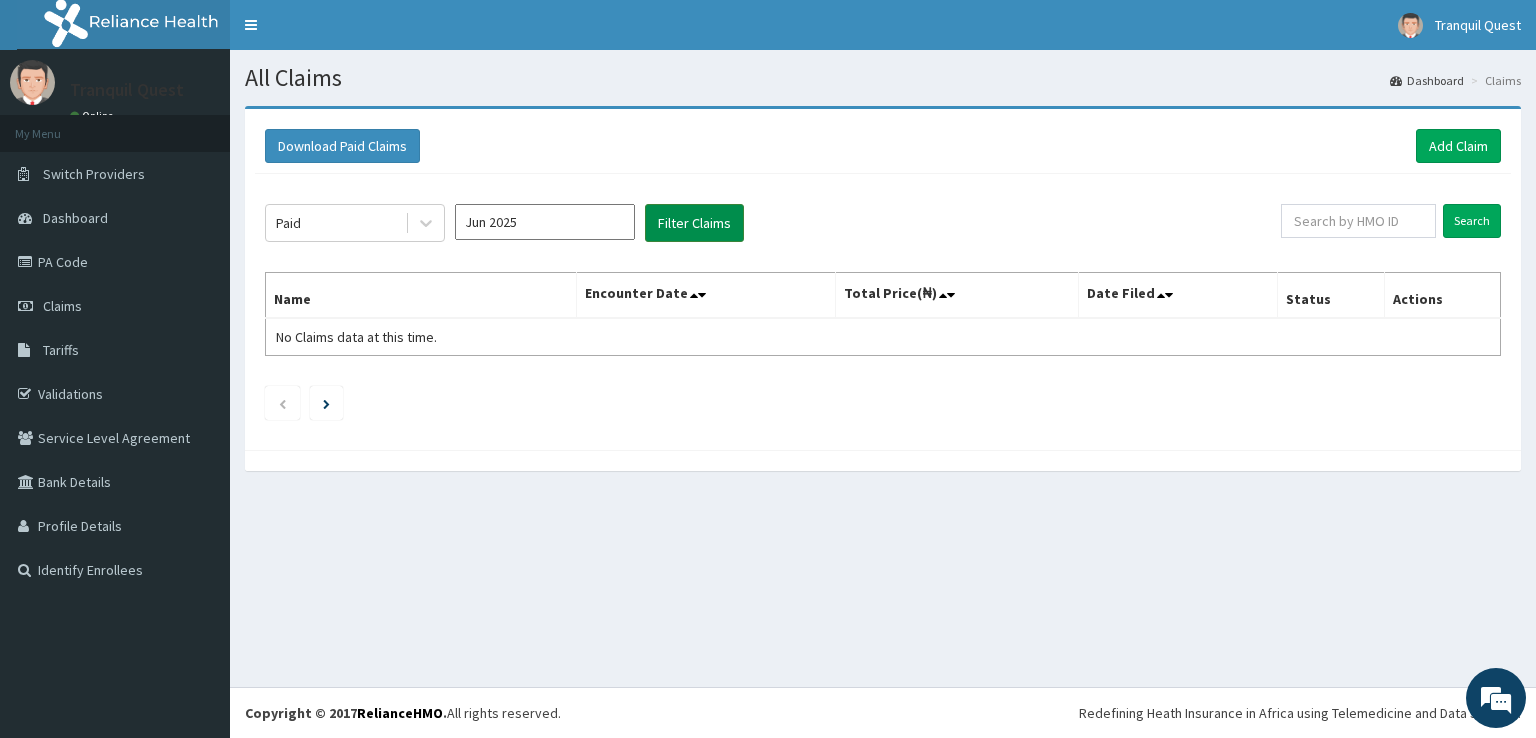 click on "Filter Claims" at bounding box center (694, 223) 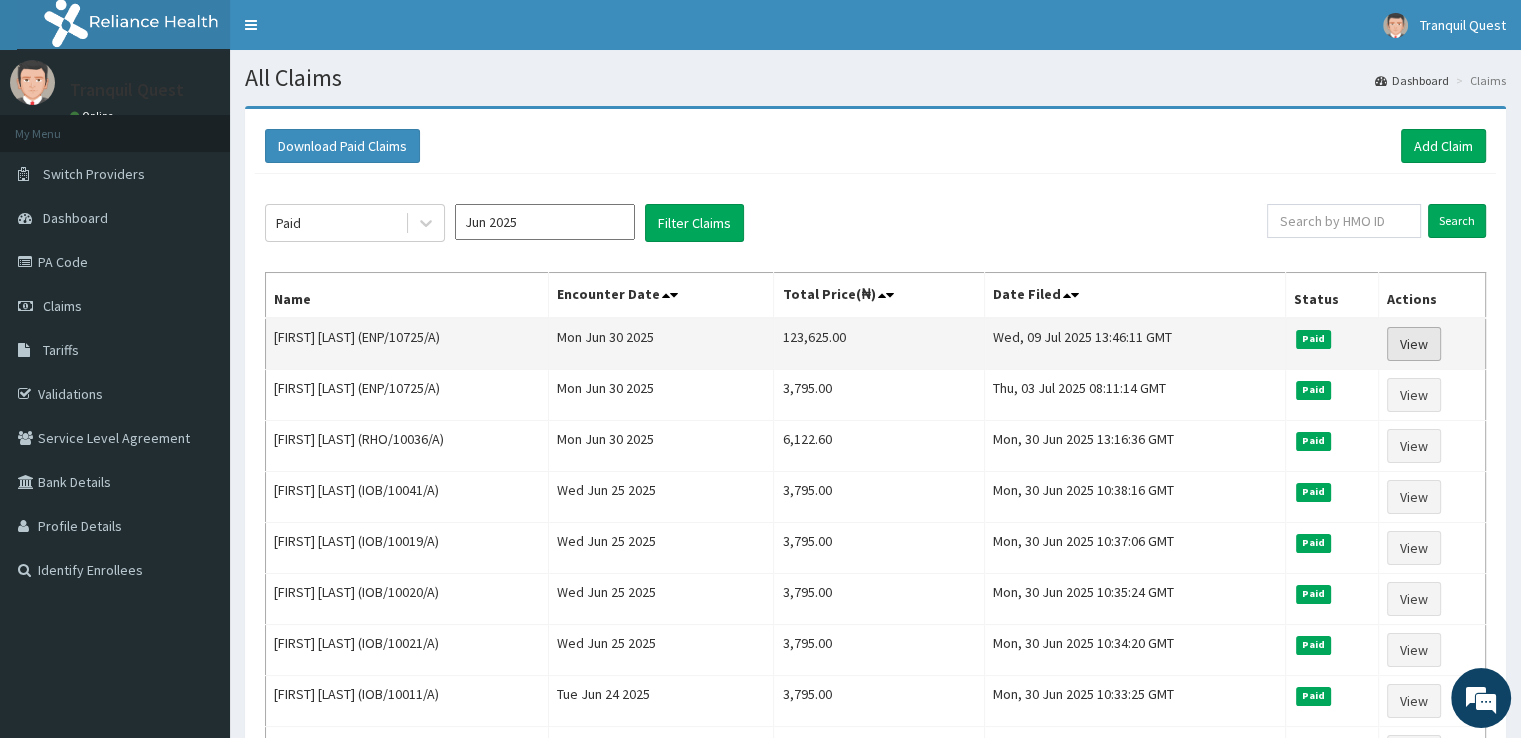 click on "View" at bounding box center [1414, 344] 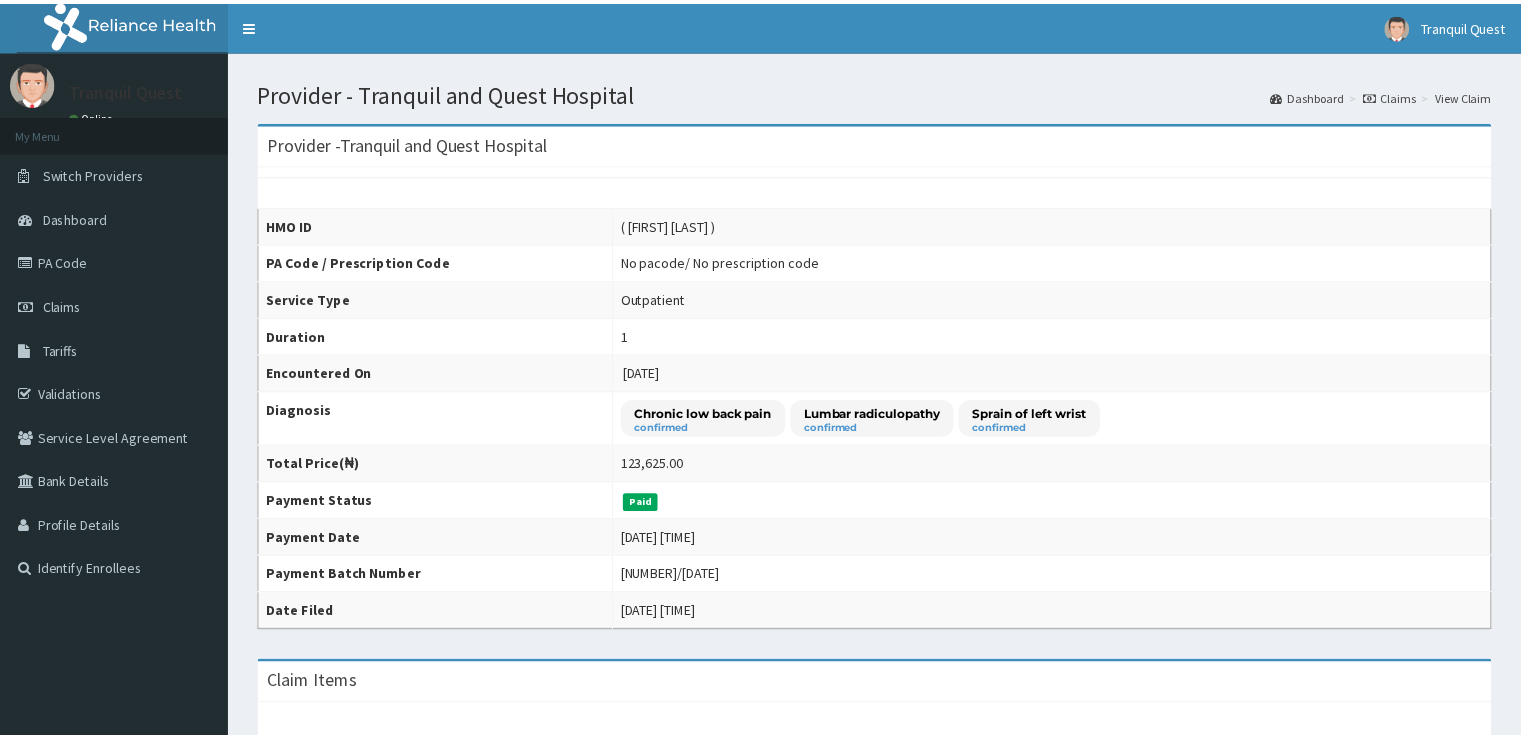 scroll, scrollTop: 0, scrollLeft: 0, axis: both 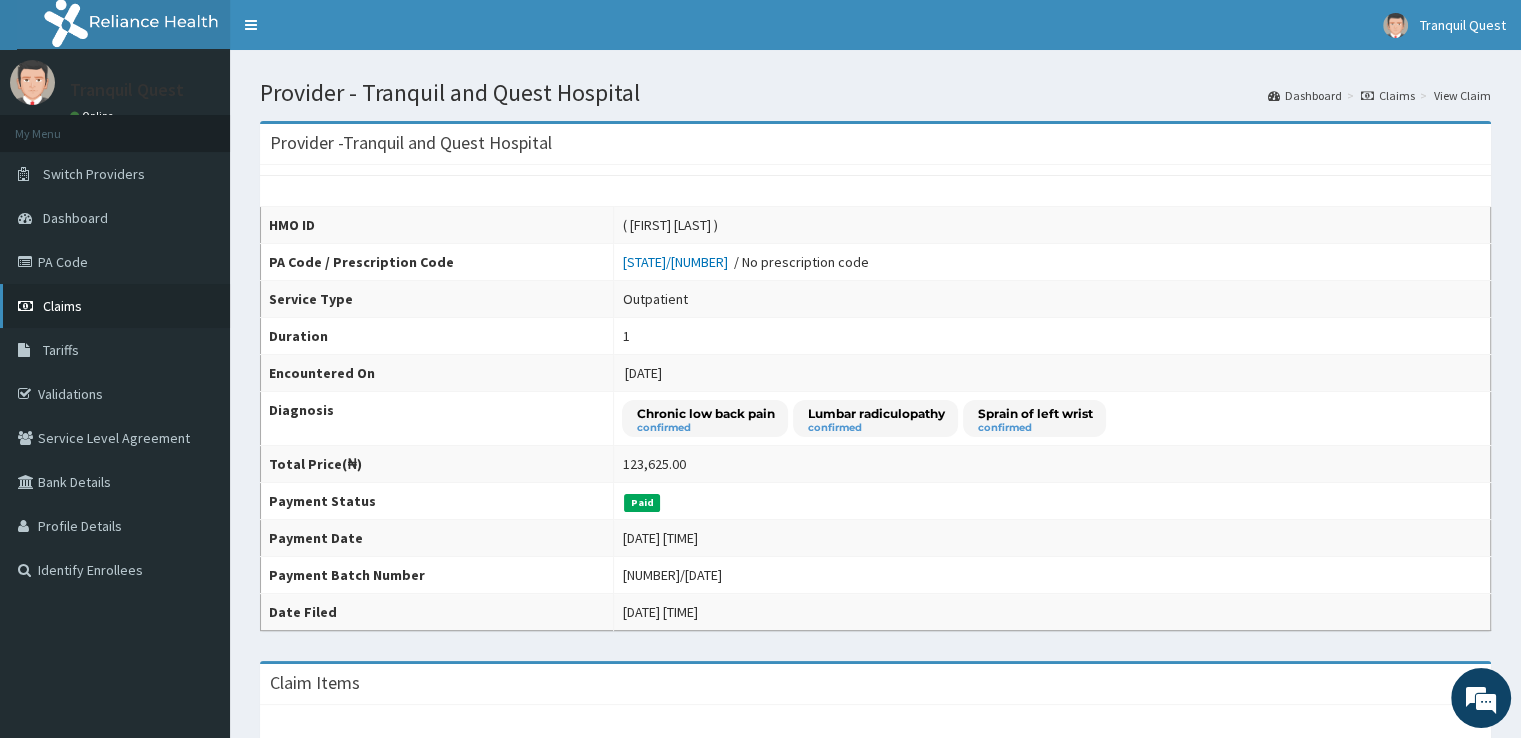 click on "Claims" at bounding box center [115, 306] 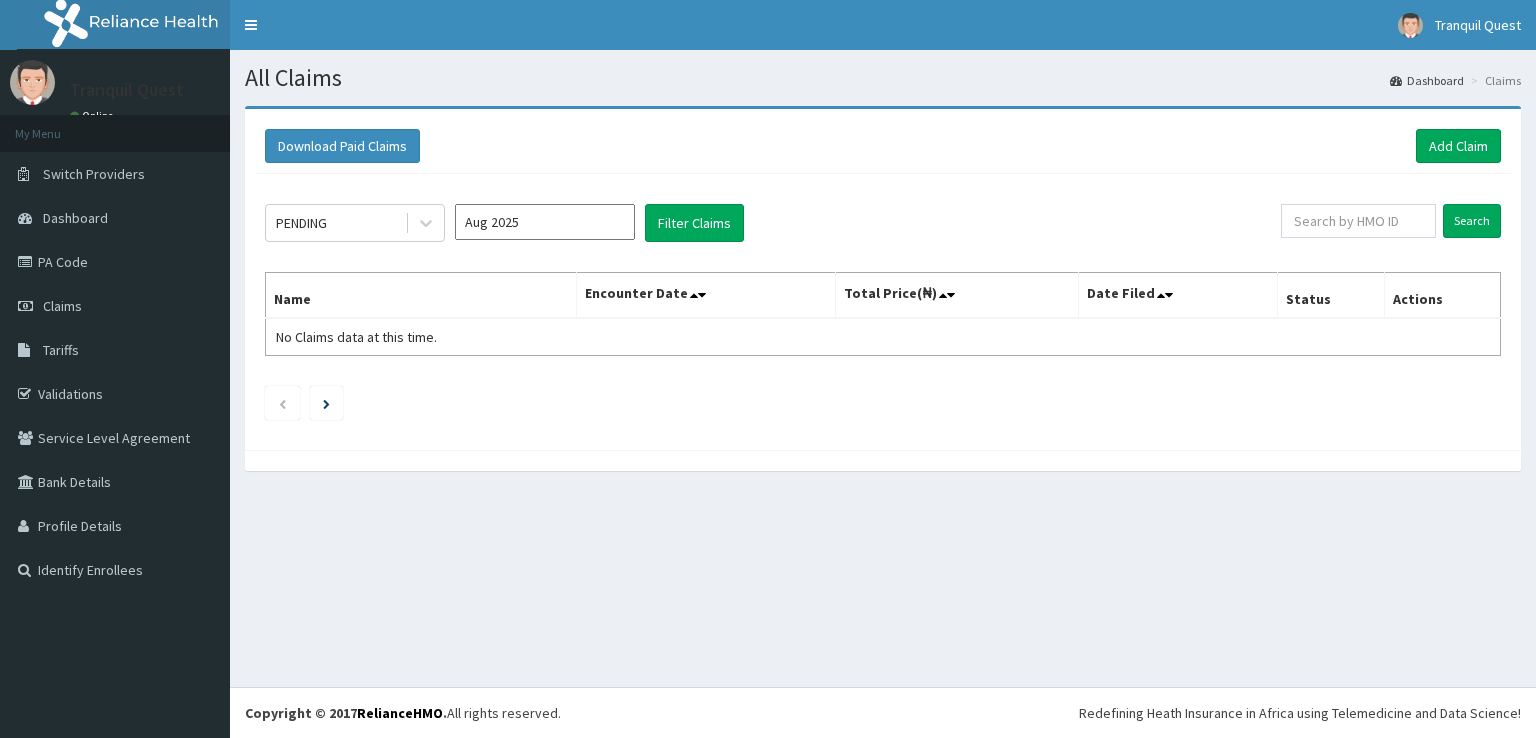 scroll, scrollTop: 0, scrollLeft: 0, axis: both 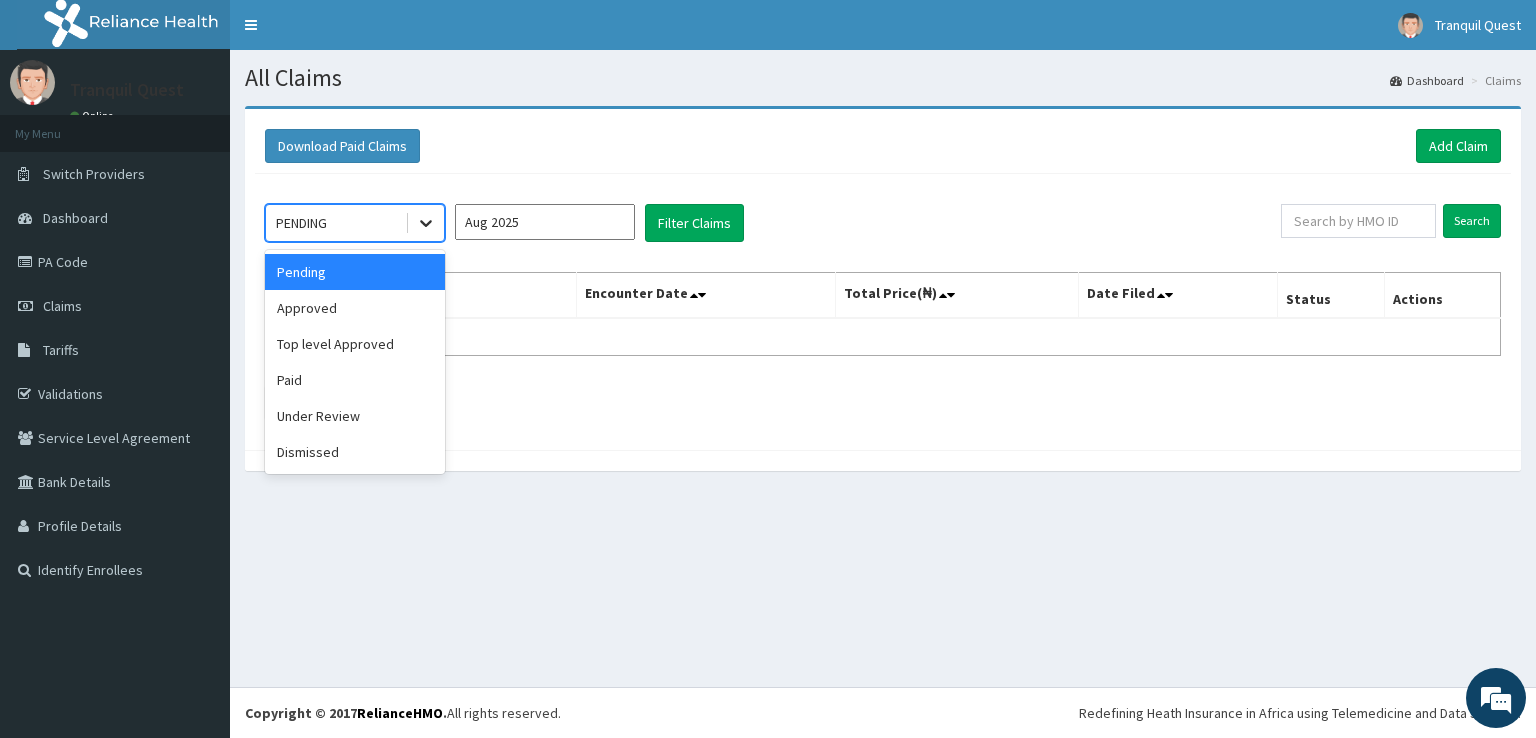 click 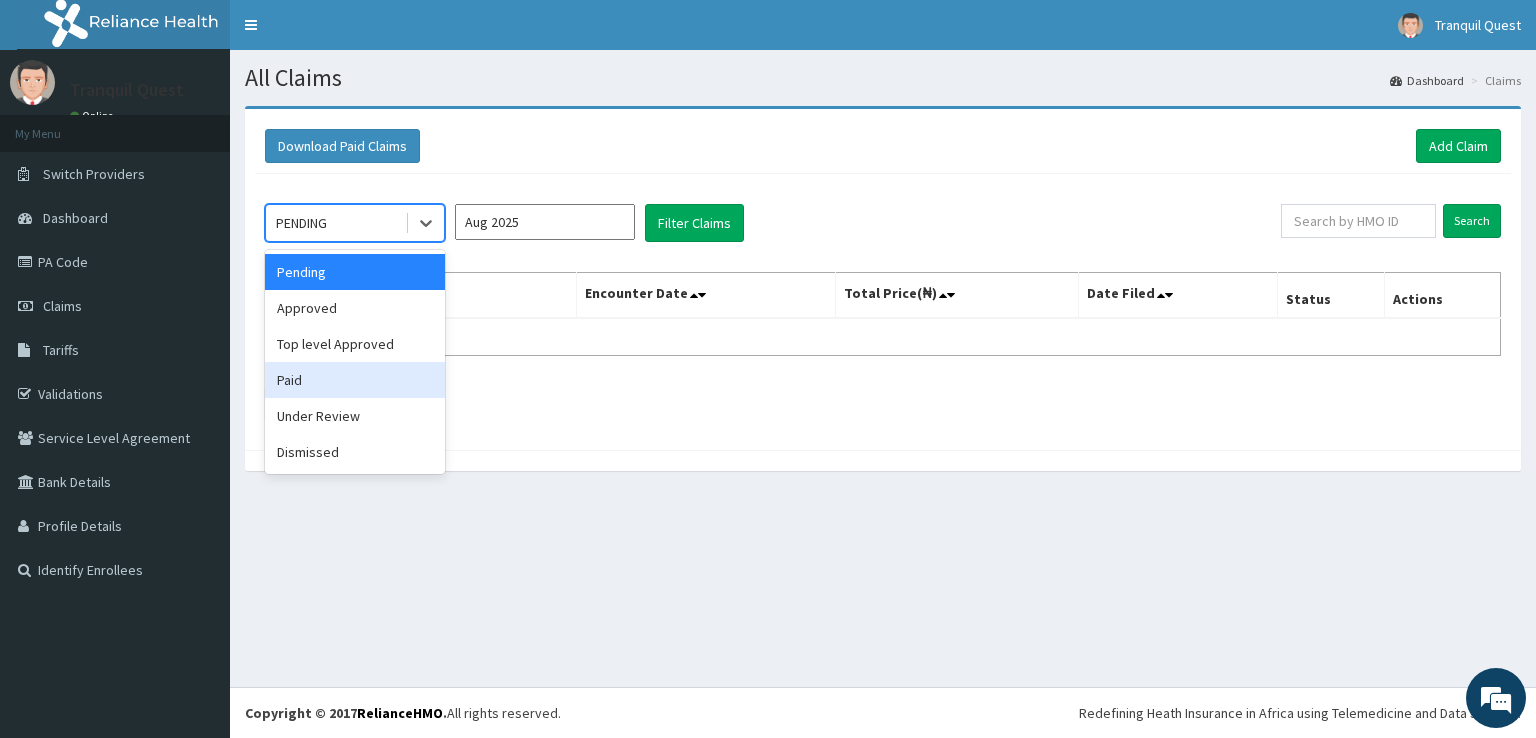 click on "Paid" at bounding box center [355, 380] 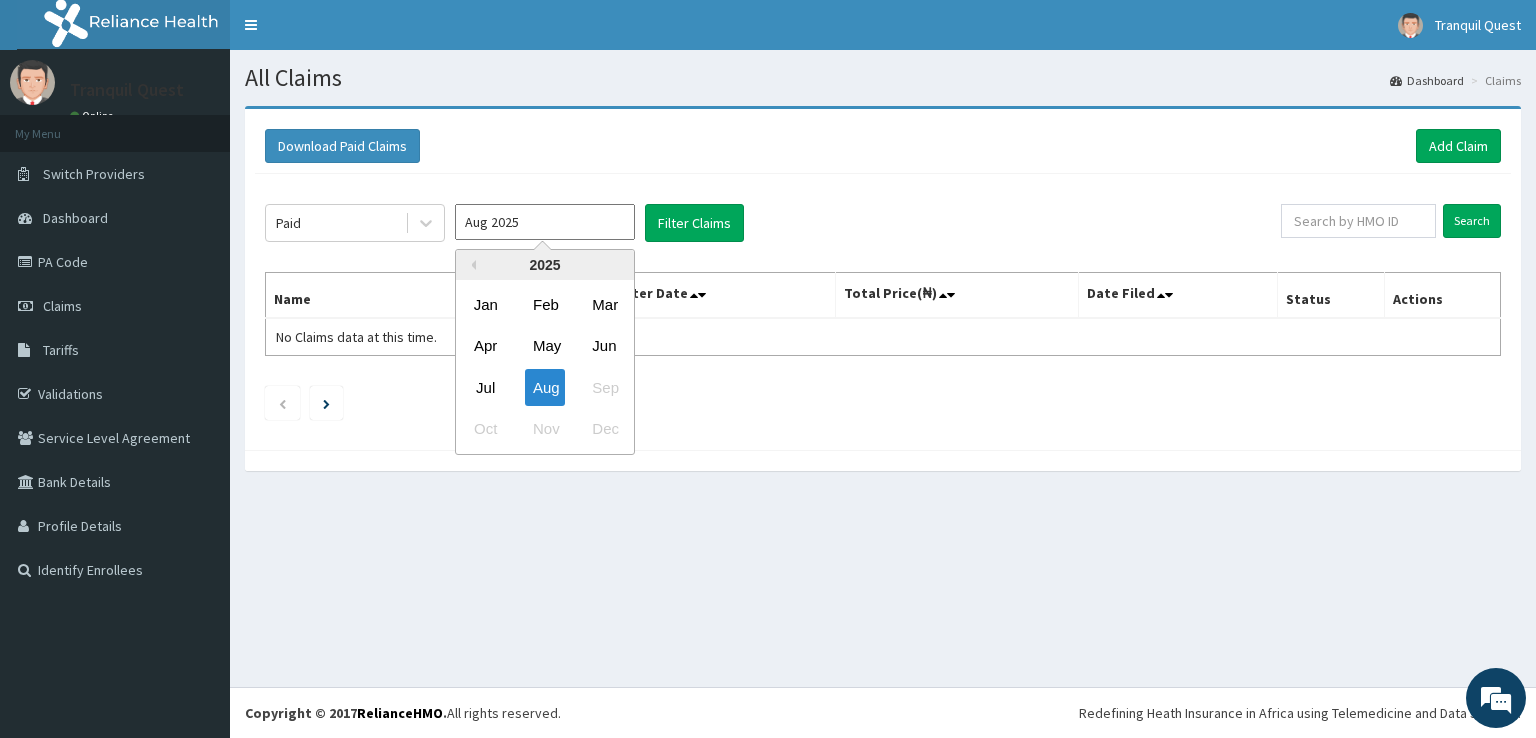click on "Aug 2025" at bounding box center [545, 222] 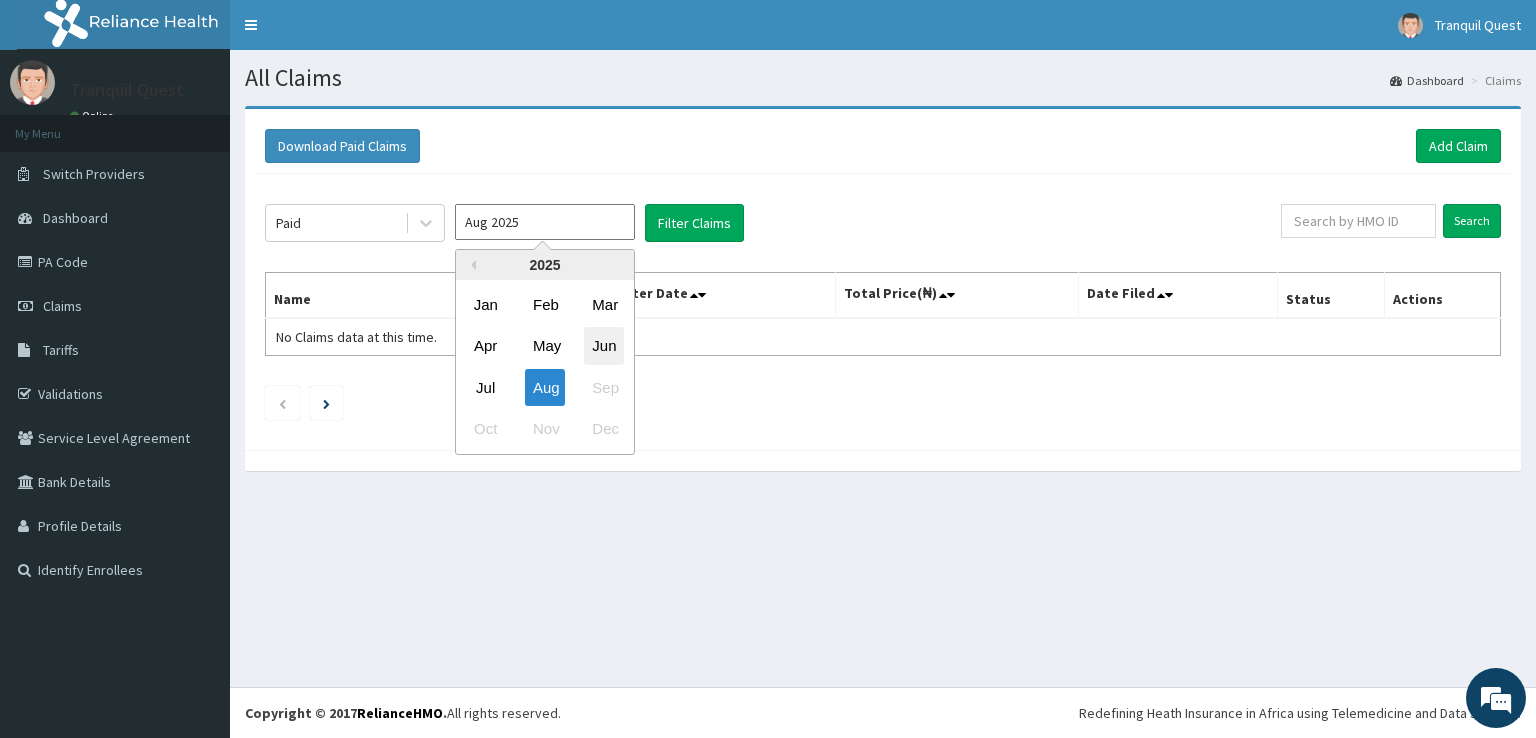 click on "Jun" at bounding box center [604, 346] 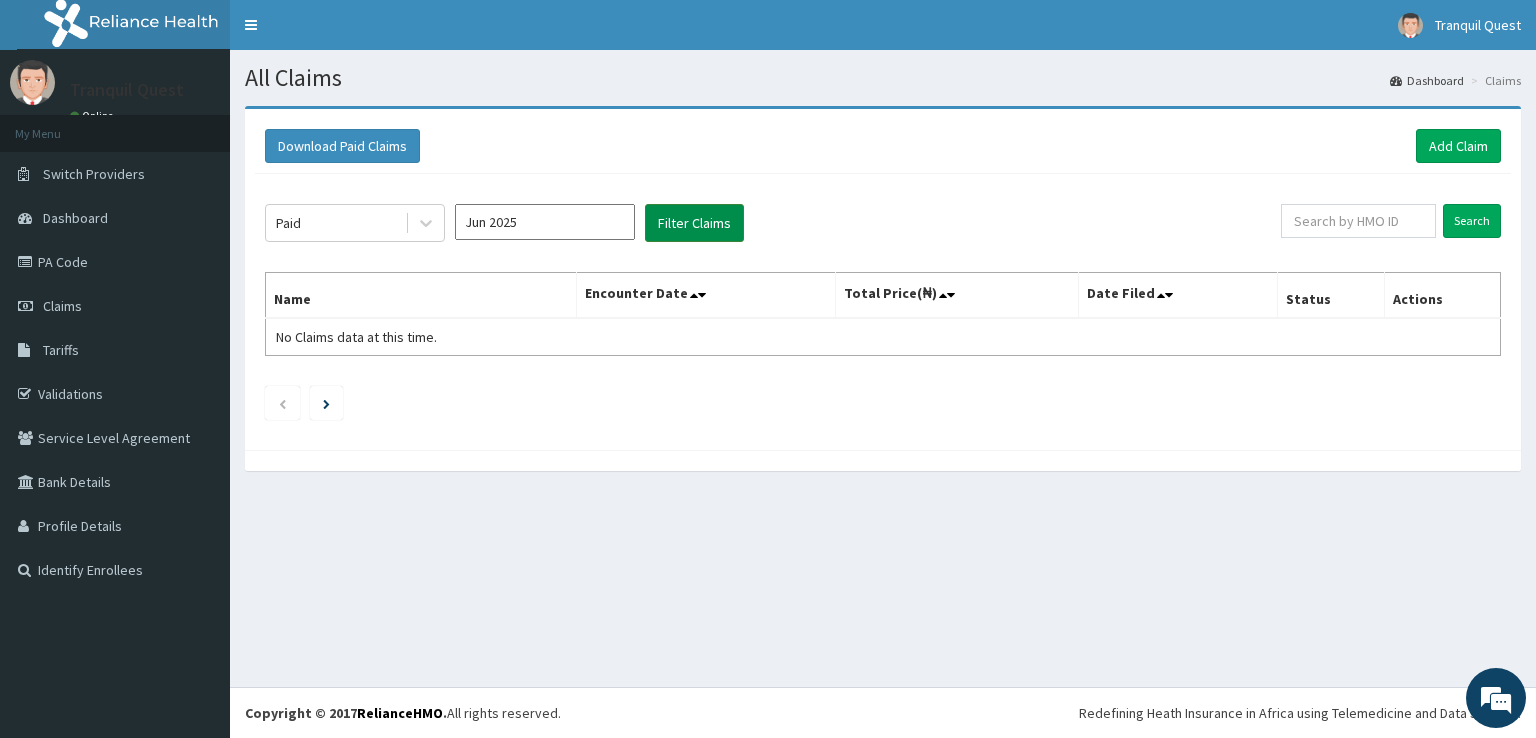 click on "Filter Claims" at bounding box center [694, 223] 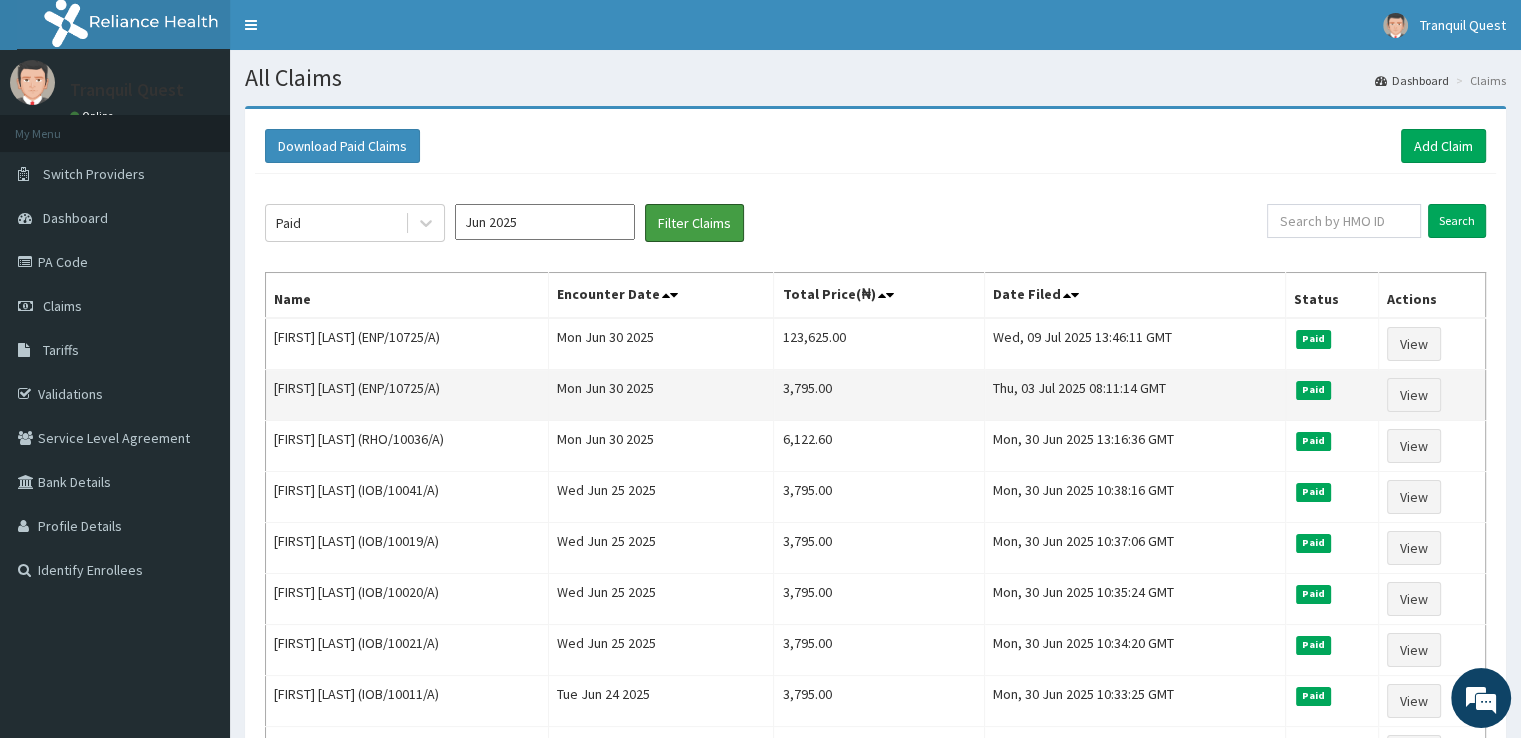 scroll, scrollTop: 0, scrollLeft: 0, axis: both 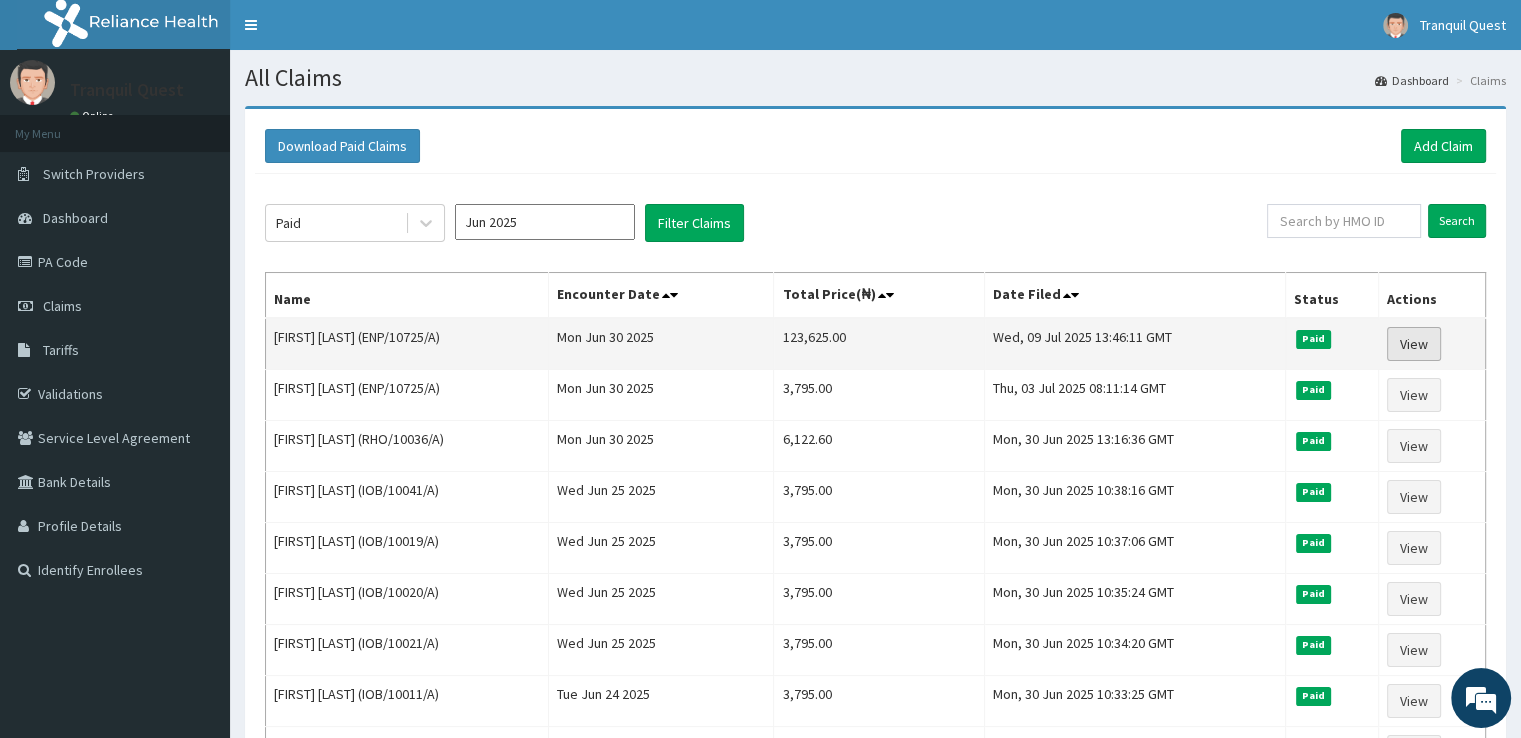 click on "View" at bounding box center [1414, 344] 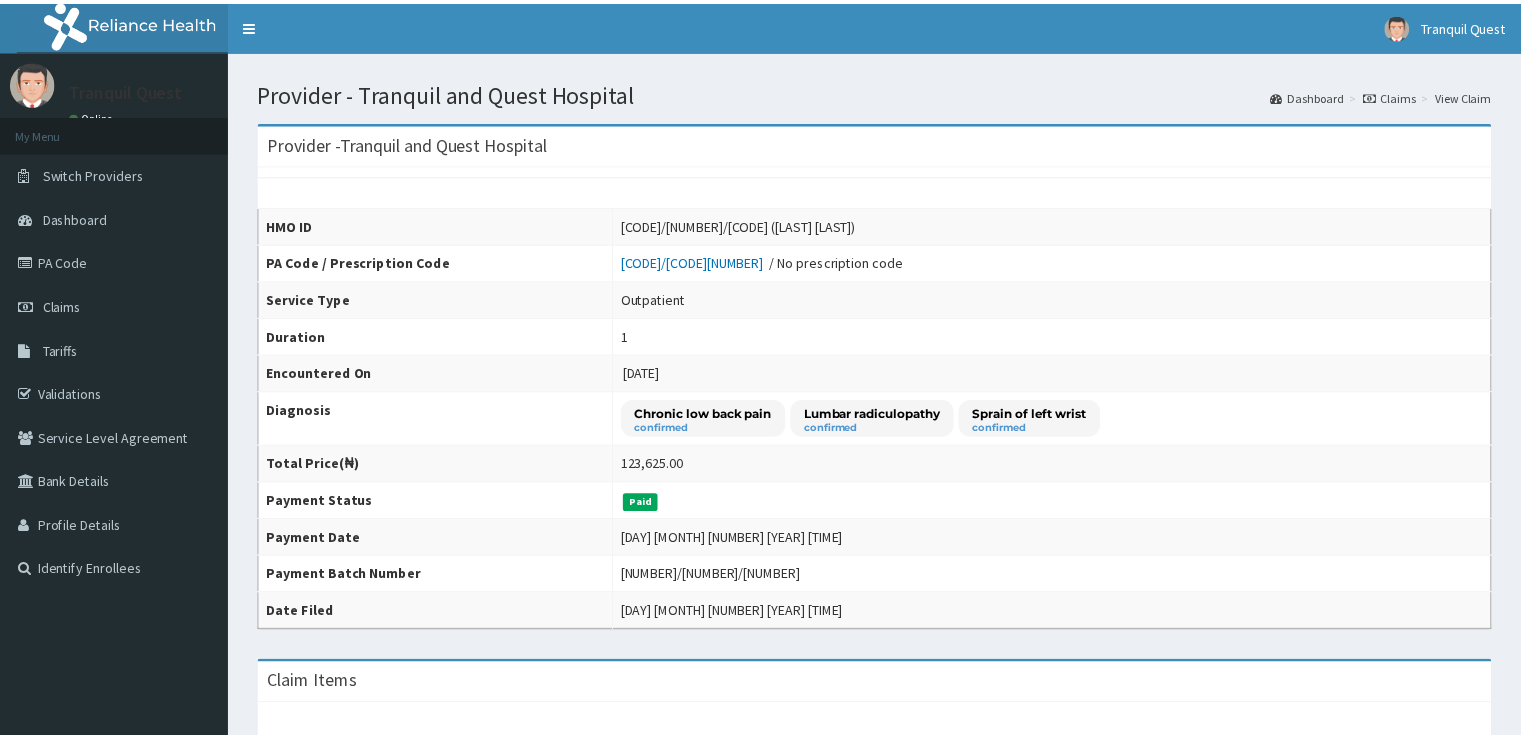 scroll, scrollTop: 0, scrollLeft: 0, axis: both 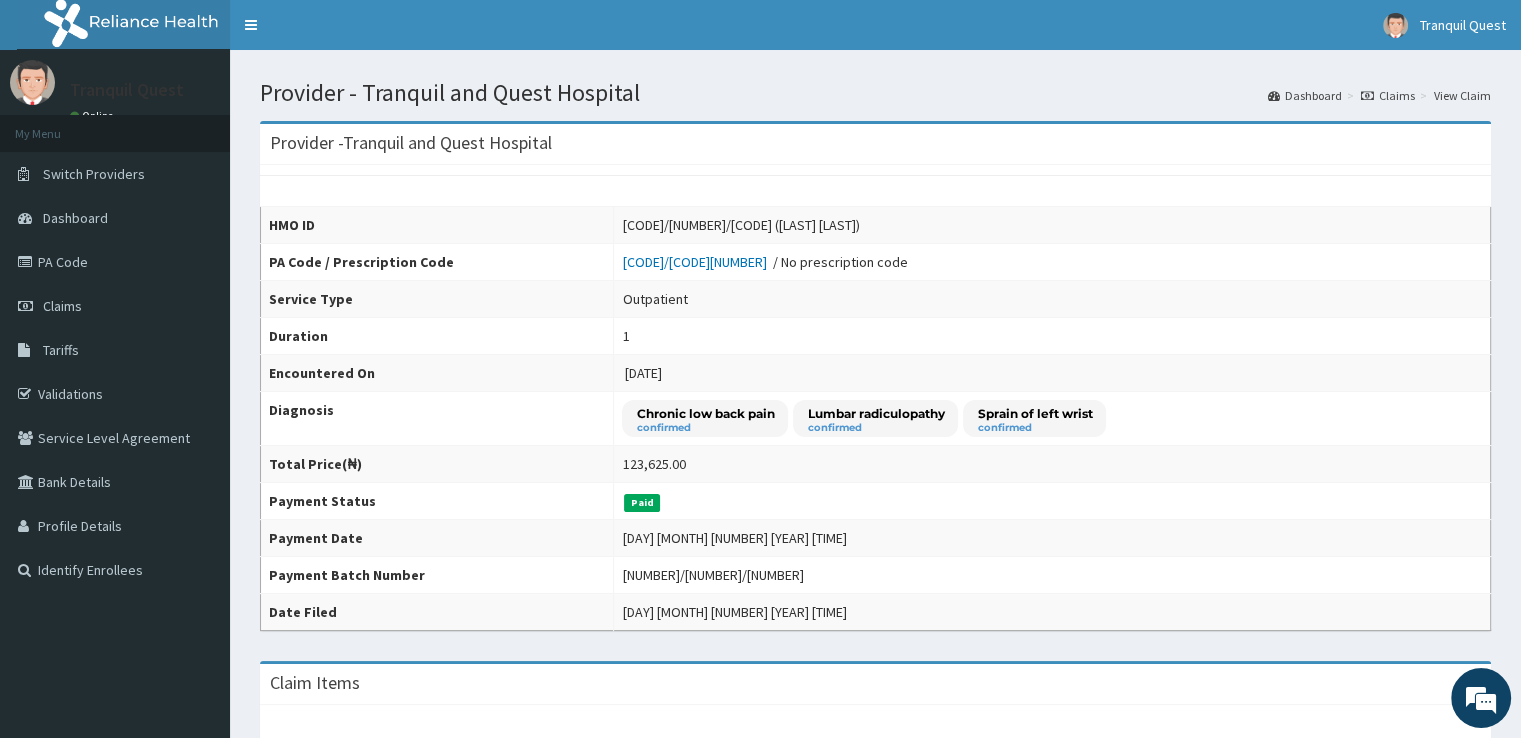 click on "Outpatient" at bounding box center [1052, 299] 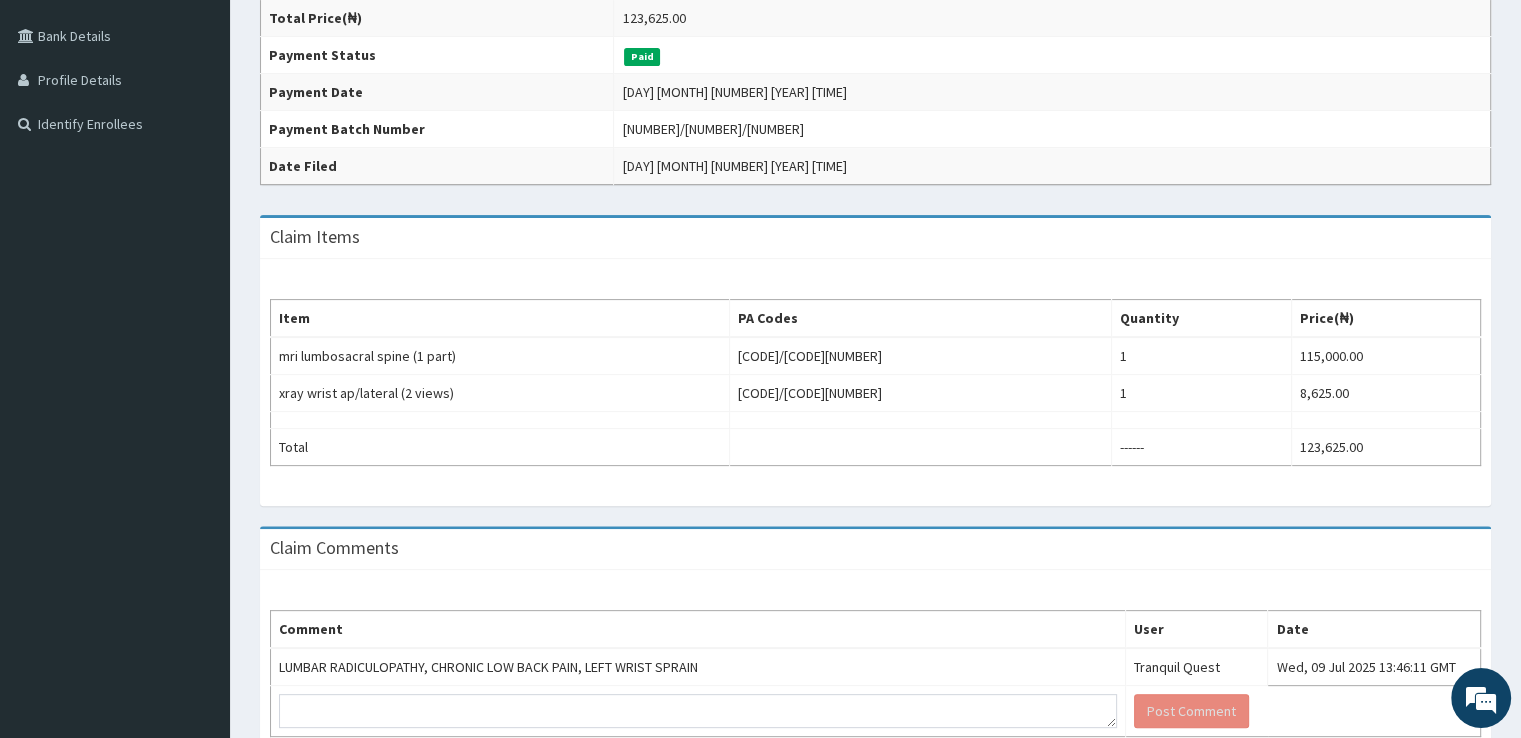 scroll, scrollTop: 444, scrollLeft: 0, axis: vertical 